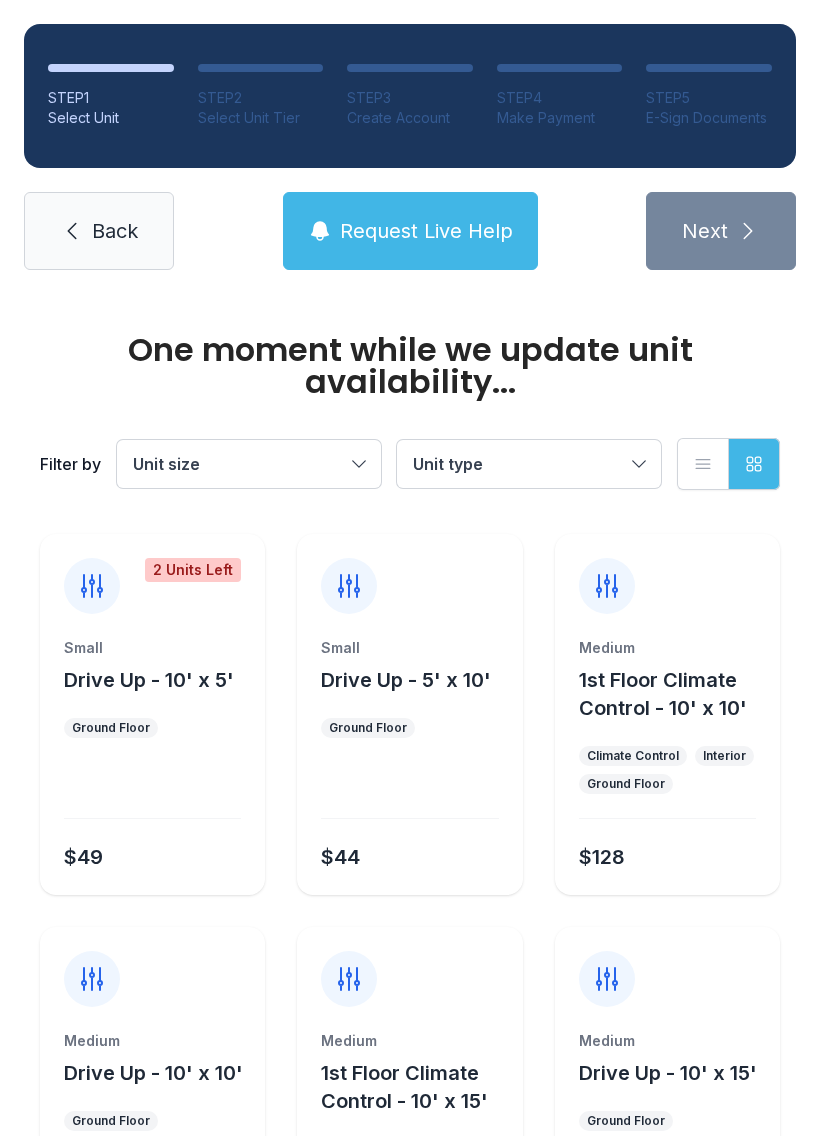 scroll, scrollTop: 0, scrollLeft: 0, axis: both 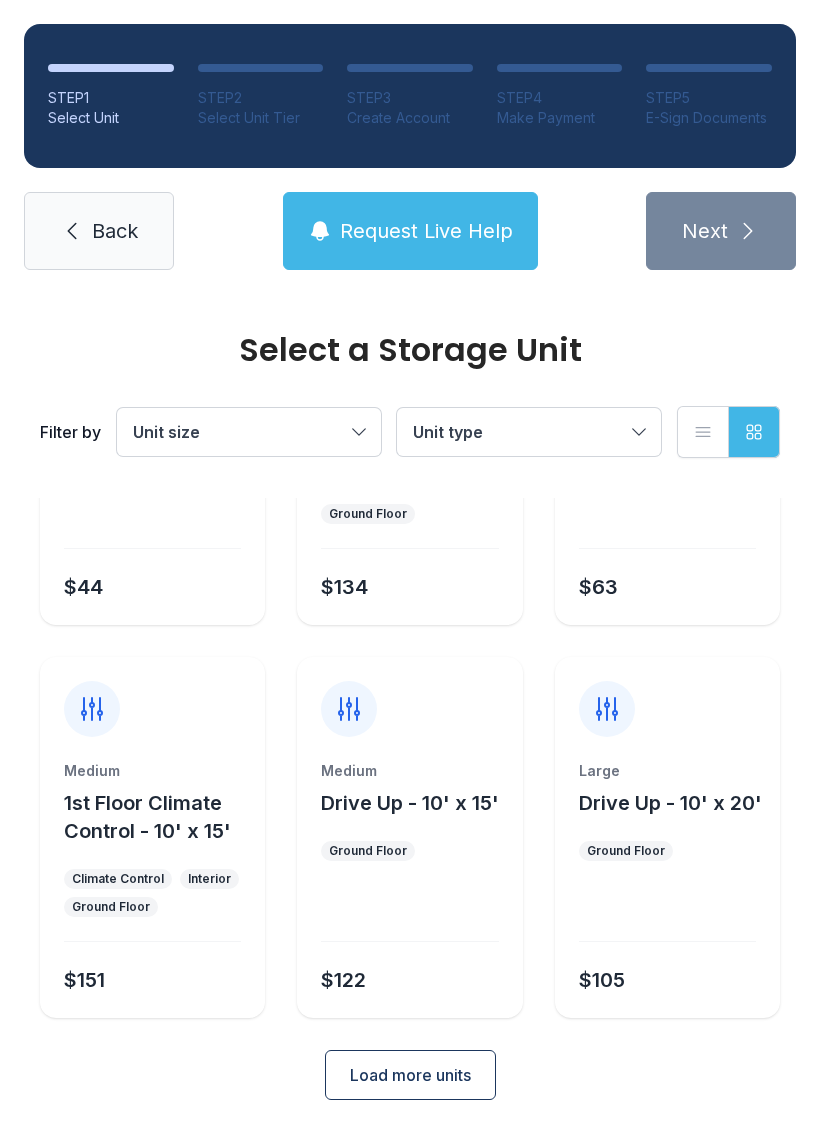 click on "Load more units" at bounding box center [410, 1075] 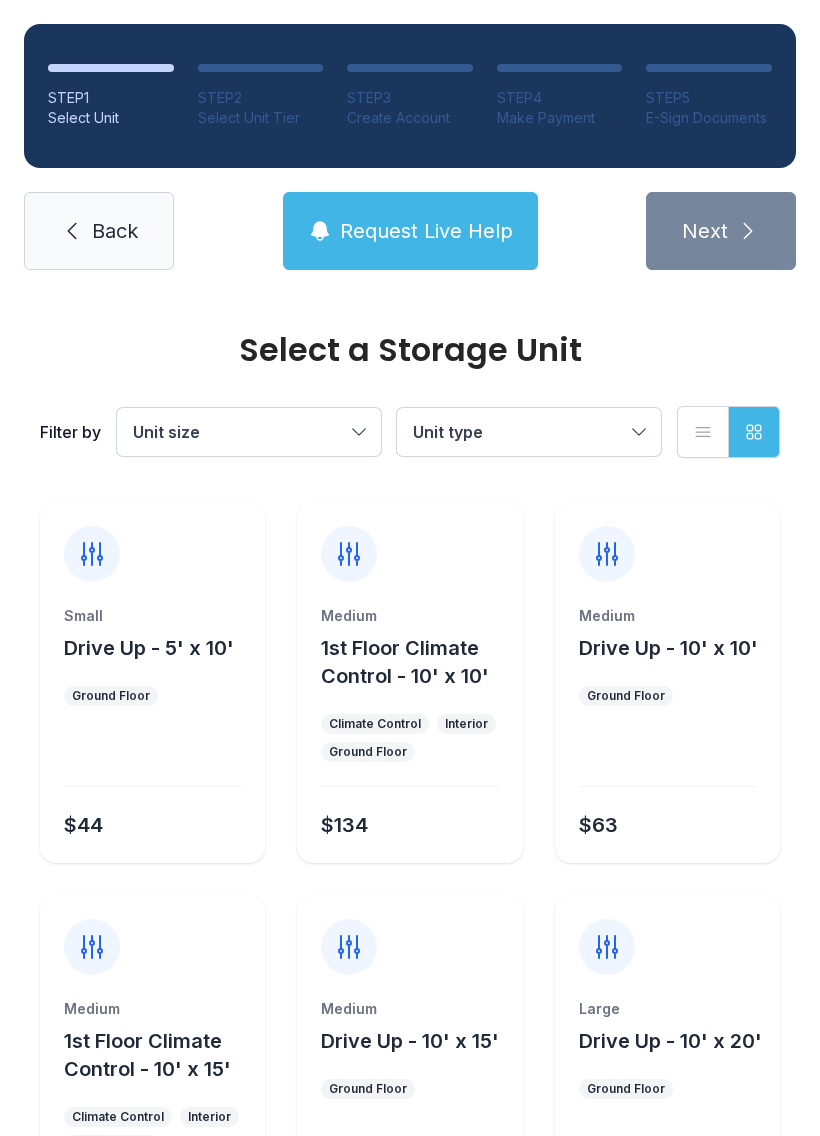 scroll, scrollTop: 0, scrollLeft: 0, axis: both 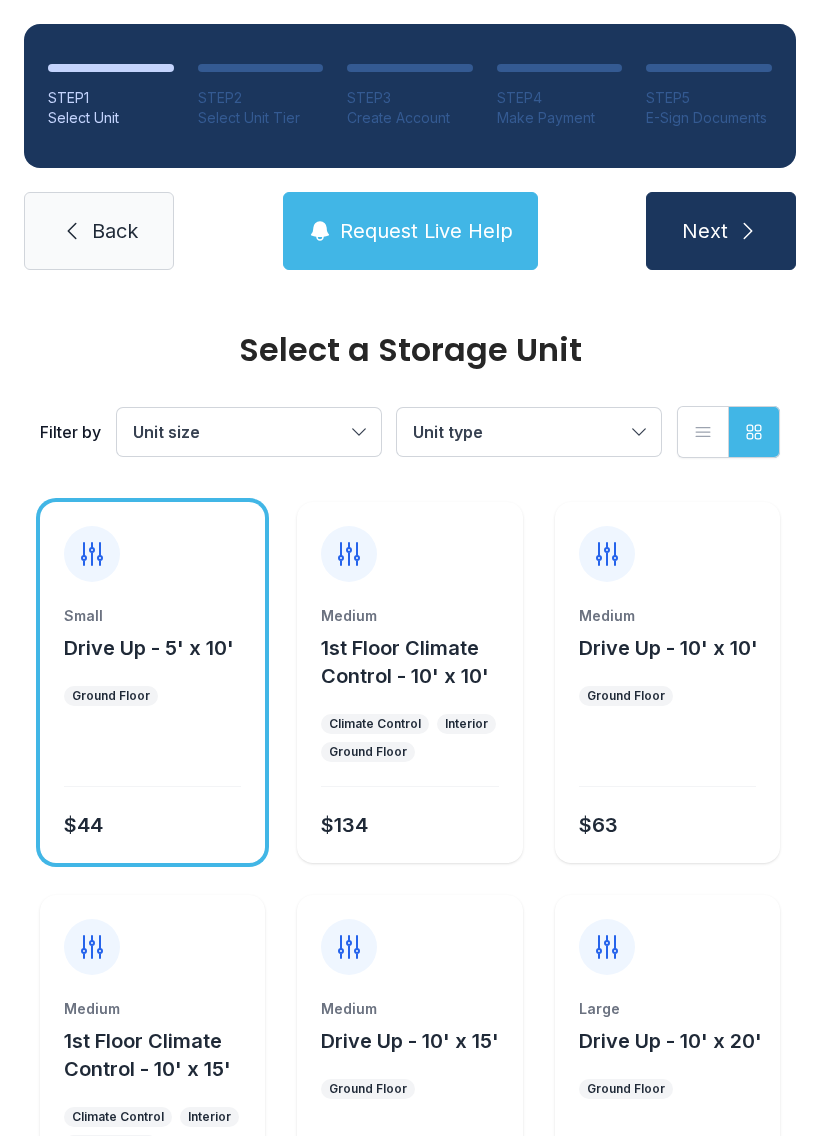 click on "$63" at bounding box center (148, 821) 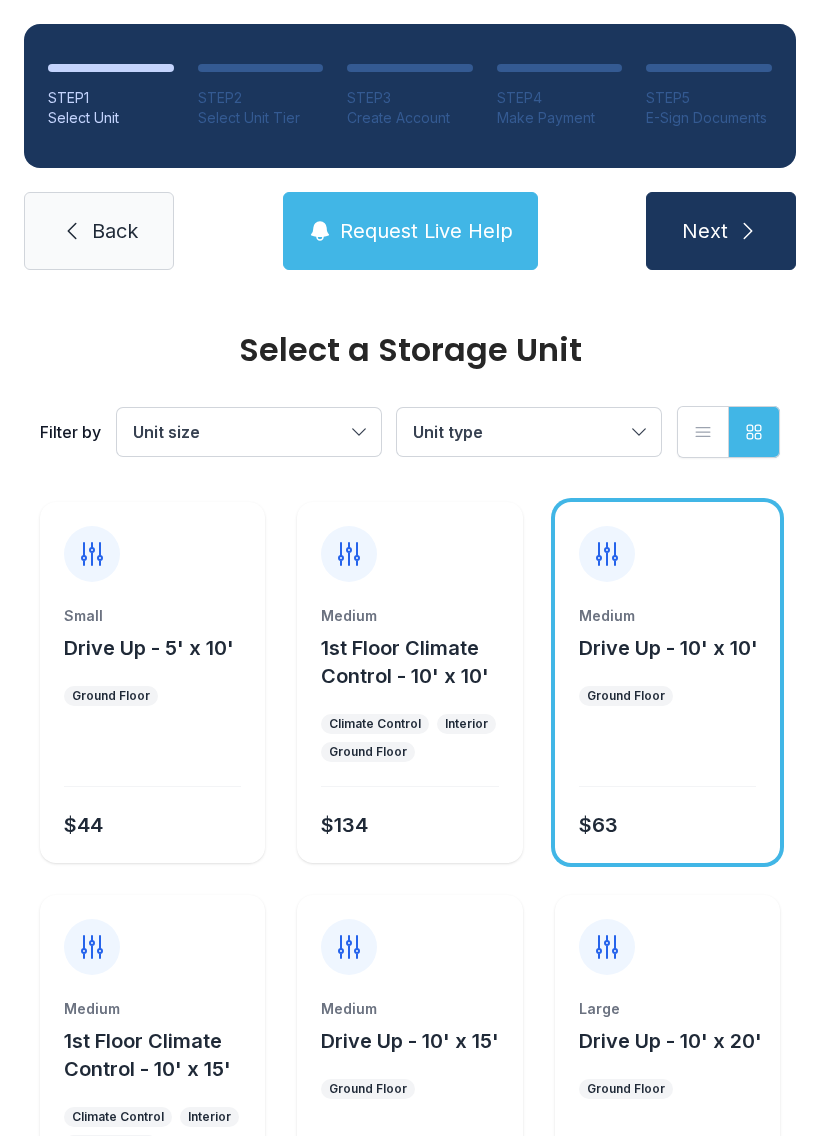 click at bounding box center (152, 758) 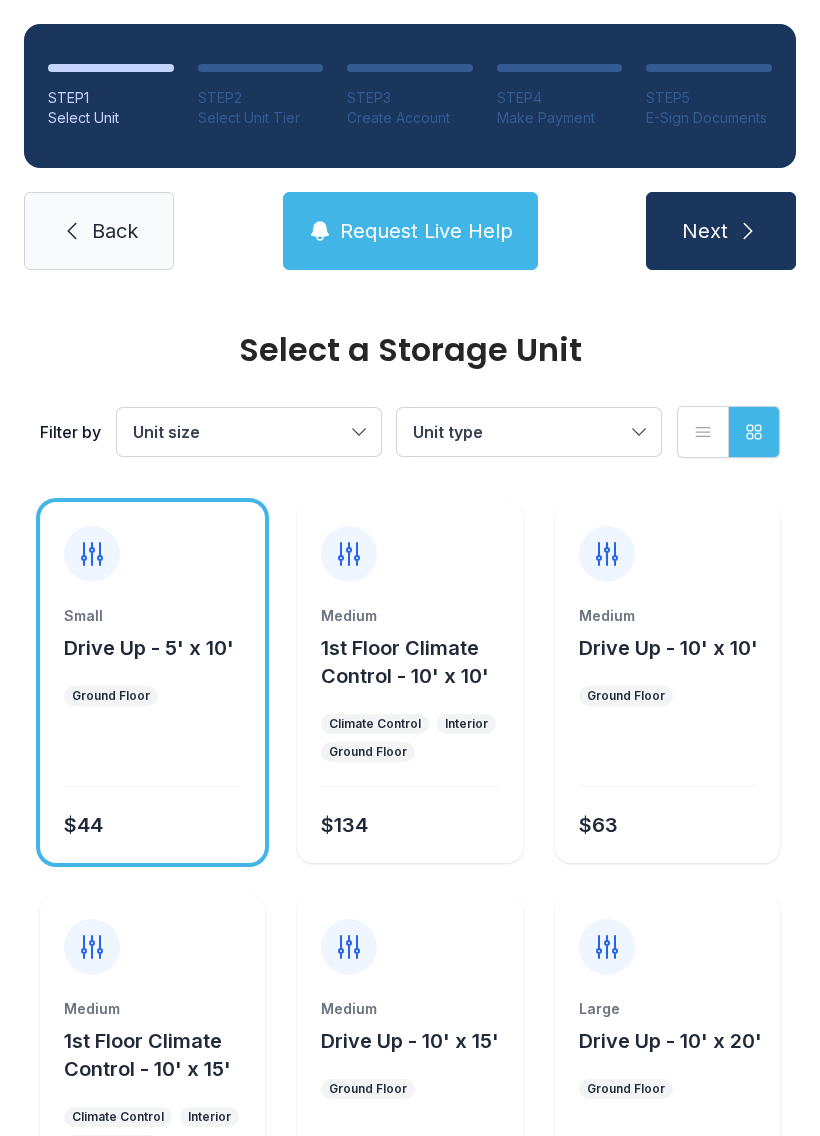 click on "Next" at bounding box center [705, 231] 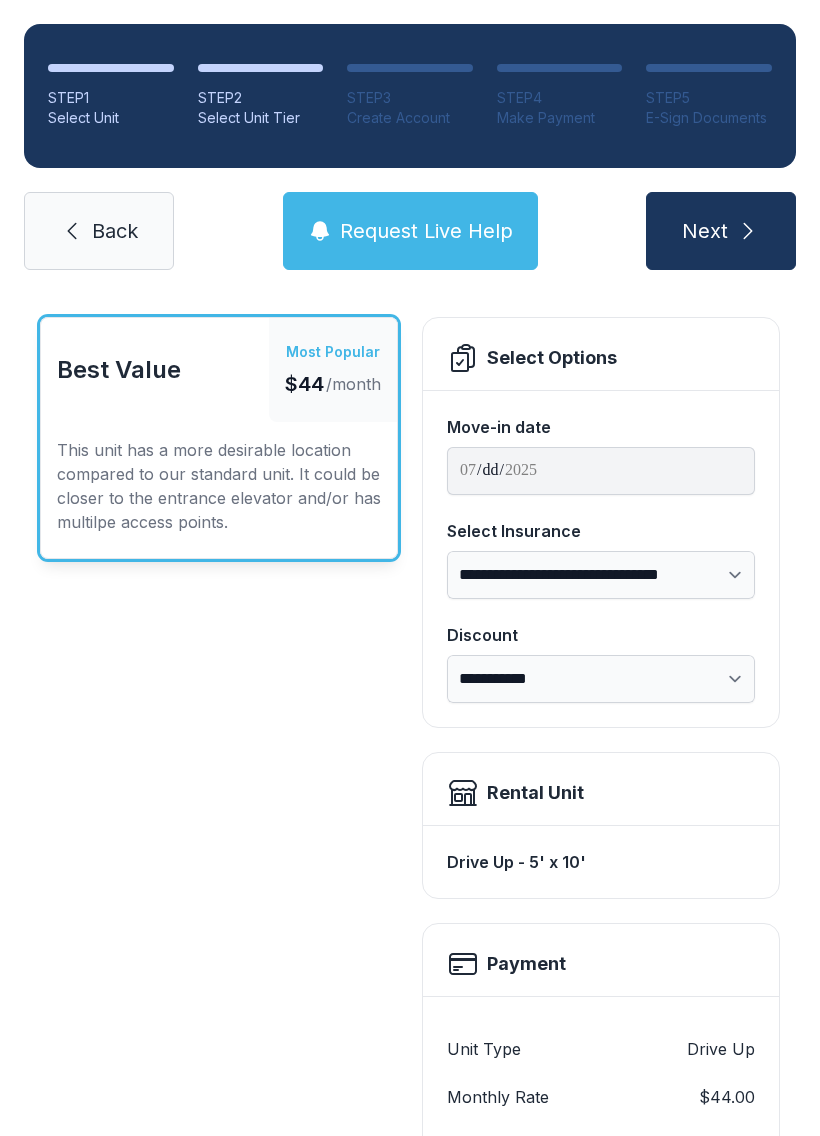 scroll, scrollTop: 90, scrollLeft: 0, axis: vertical 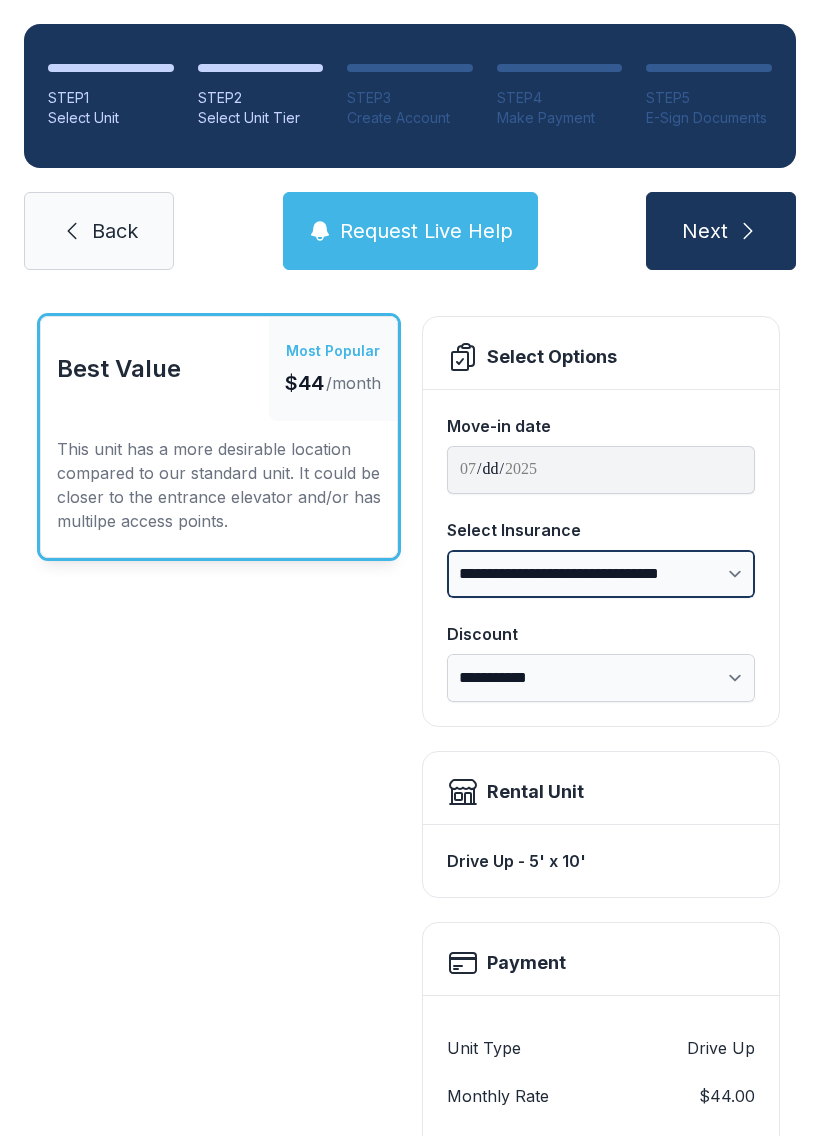 click on "**********" at bounding box center (601, 574) 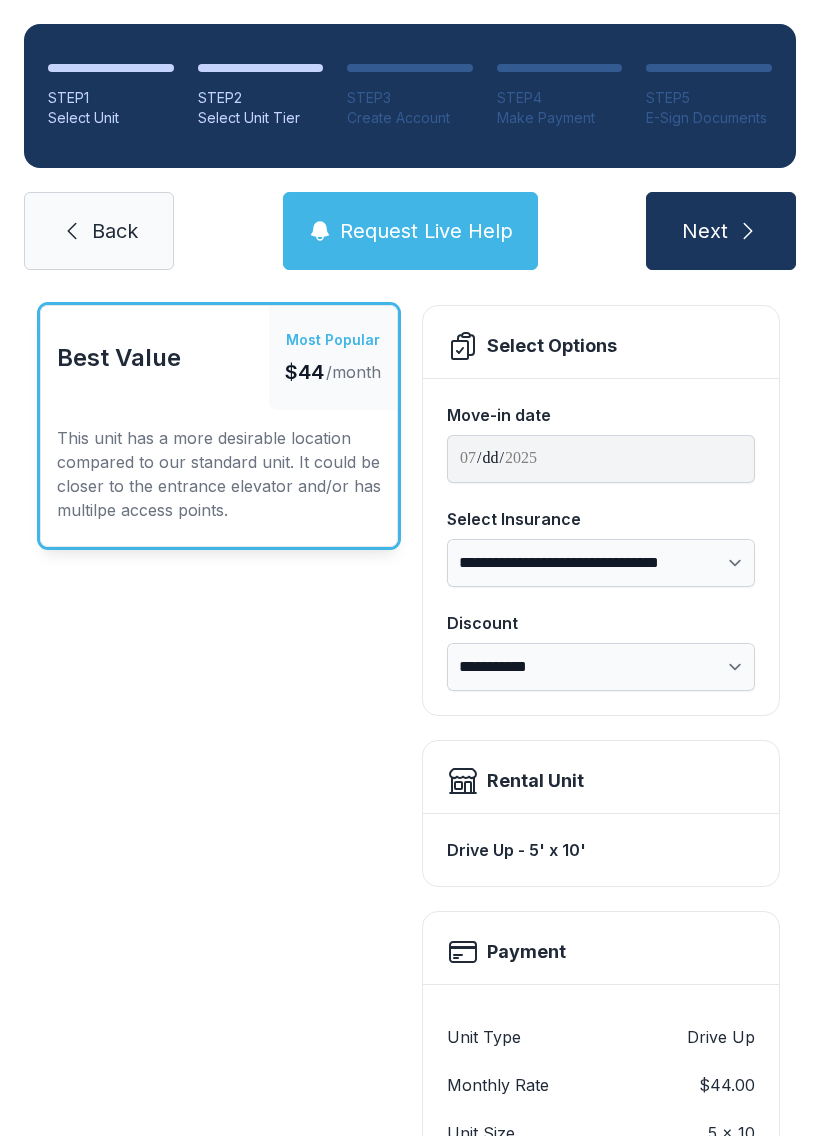 scroll, scrollTop: 94, scrollLeft: 0, axis: vertical 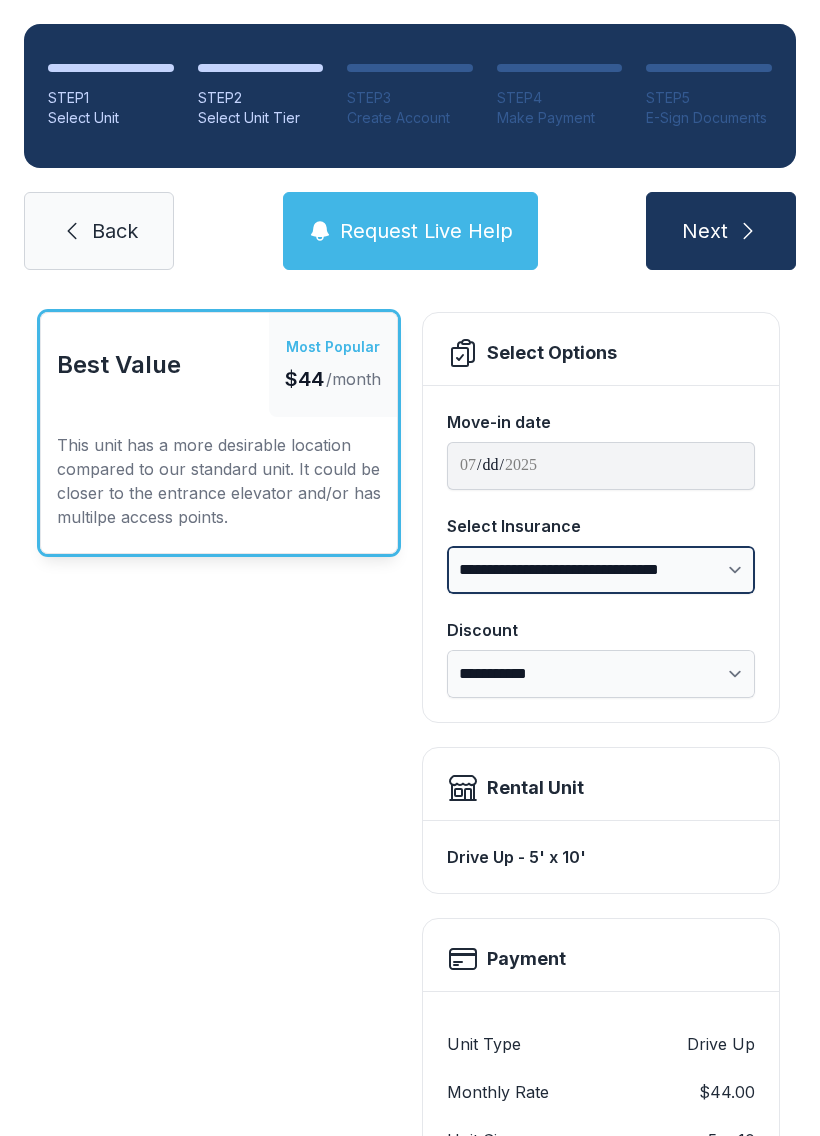 click on "**********" at bounding box center (601, 570) 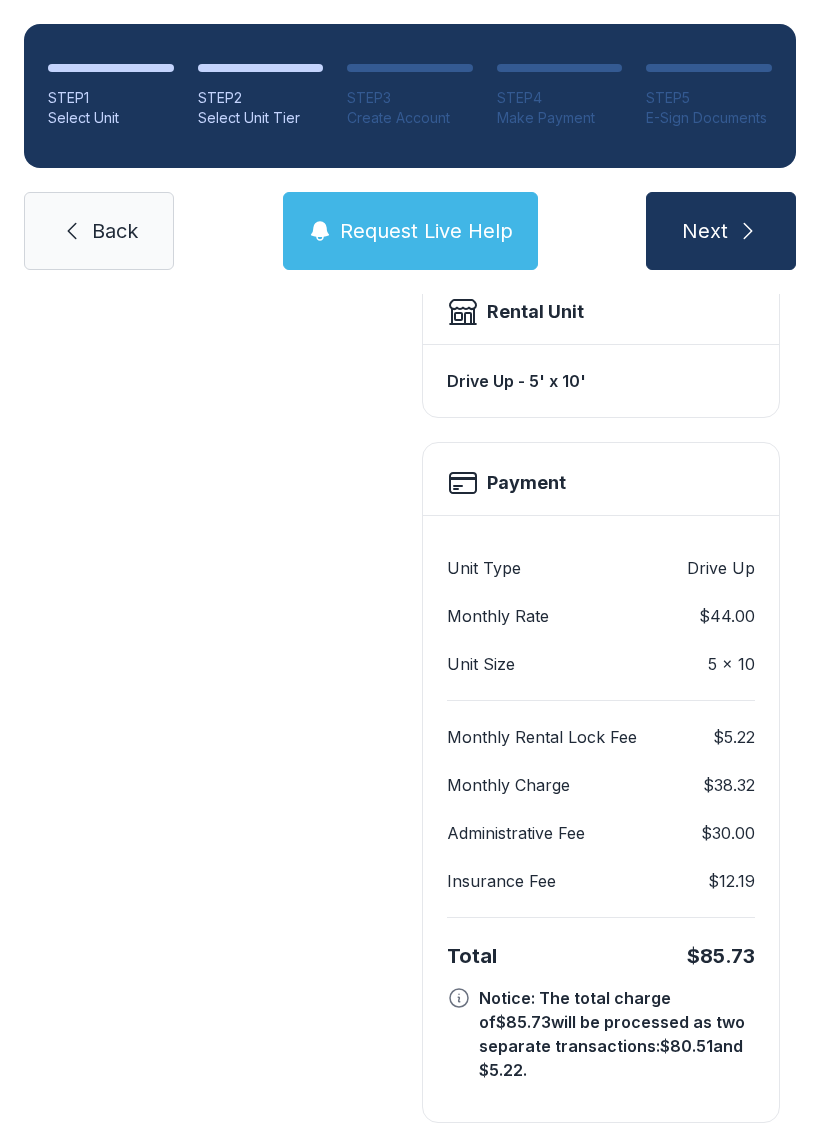 scroll, scrollTop: 569, scrollLeft: 0, axis: vertical 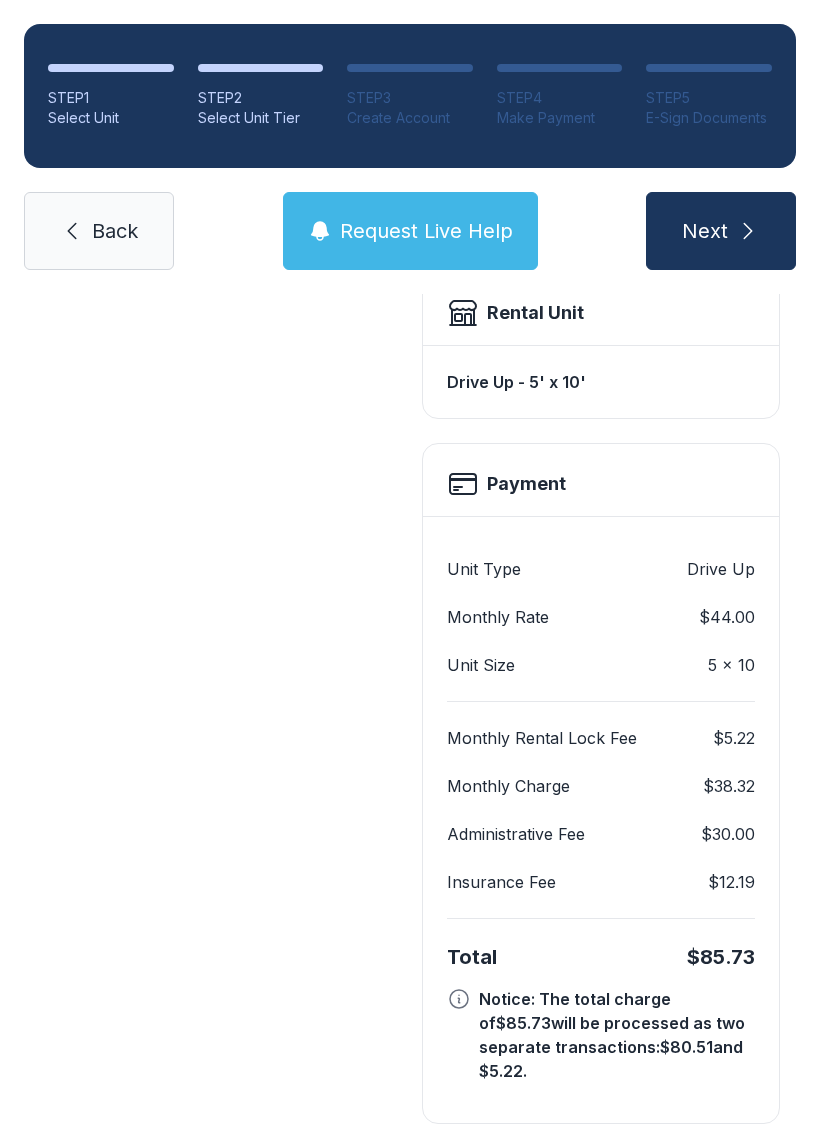 click on "Next" at bounding box center (705, 231) 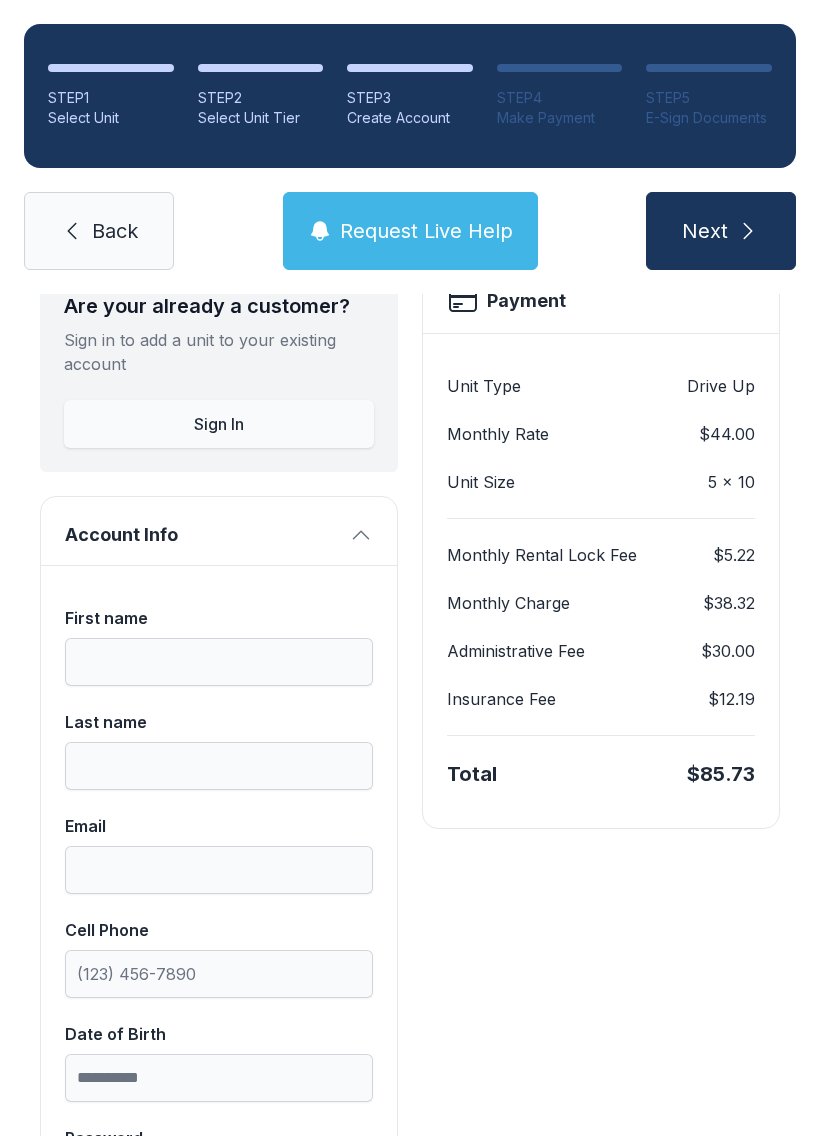 scroll, scrollTop: 149, scrollLeft: 0, axis: vertical 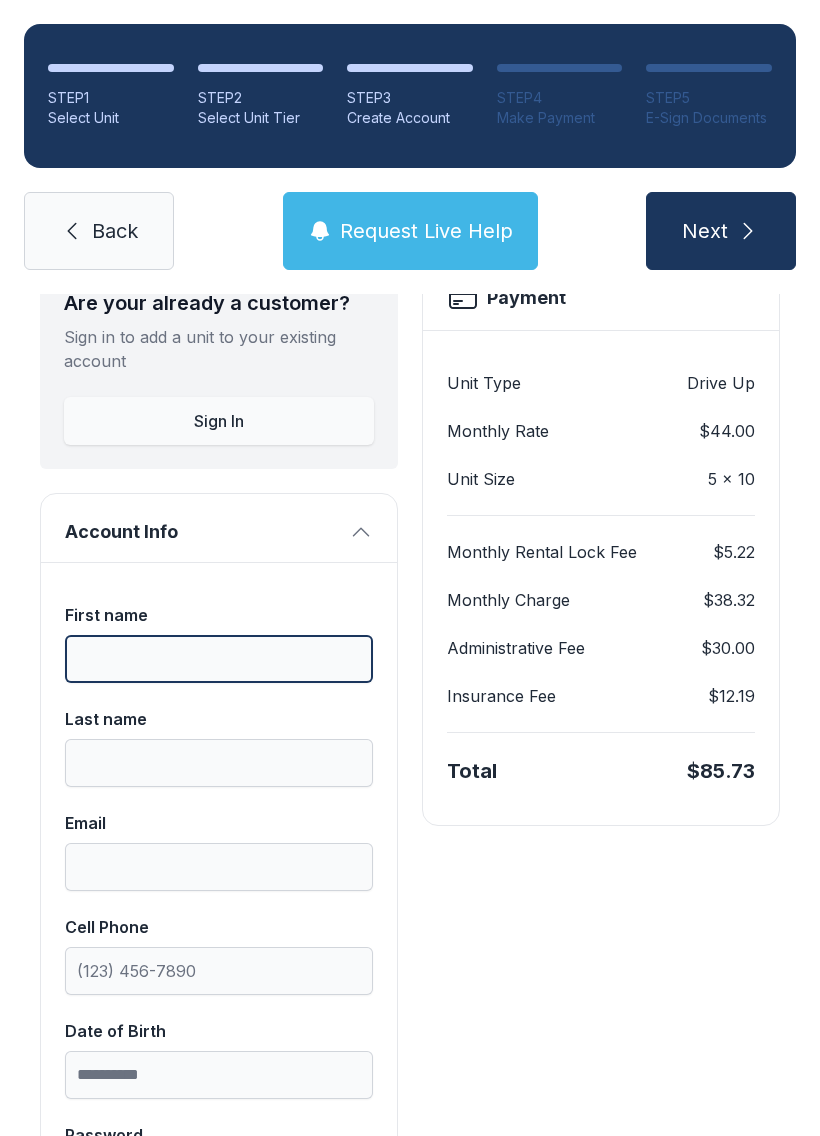click on "First name" at bounding box center [219, 659] 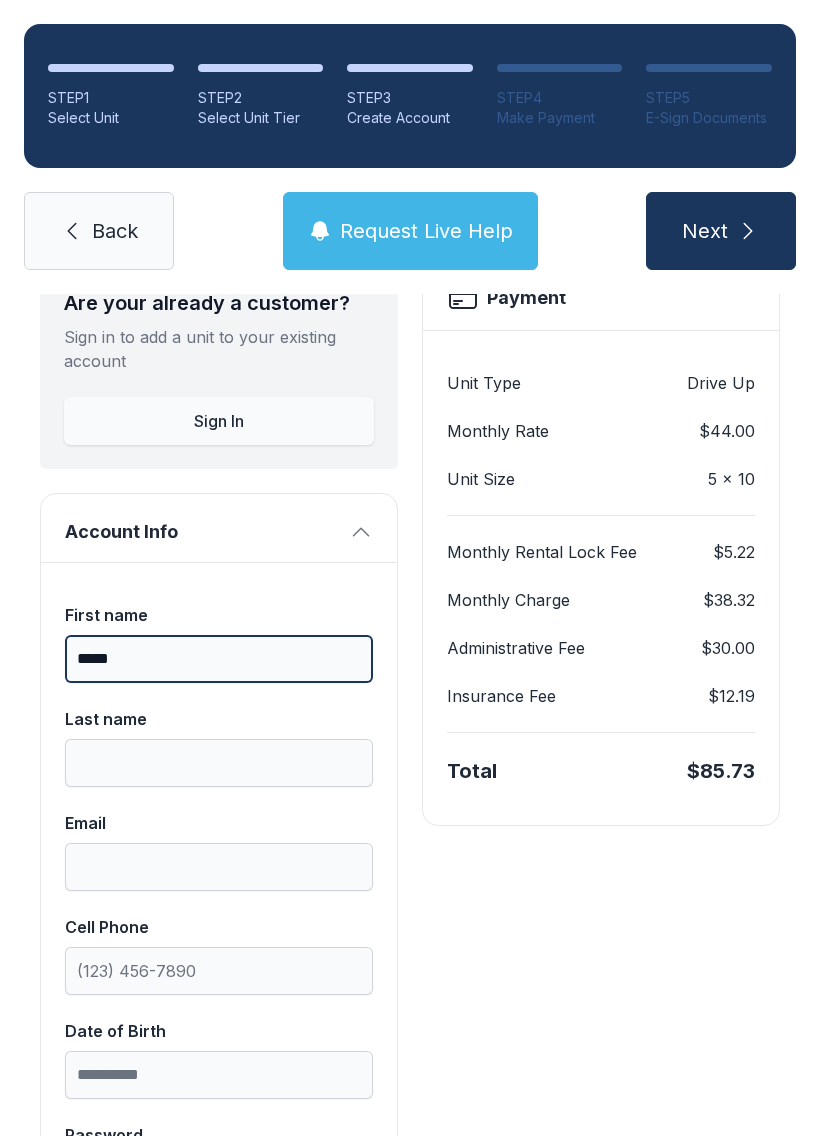 type on "****" 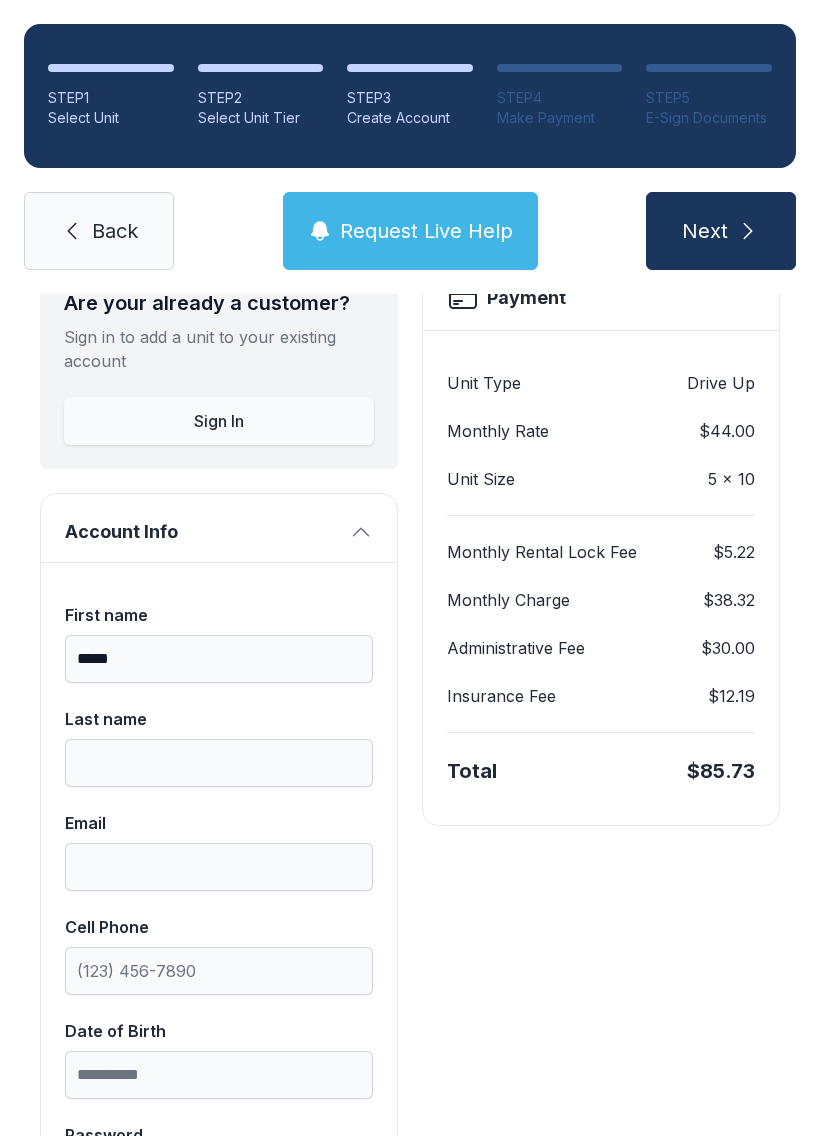 click on "Last name" at bounding box center [219, 763] 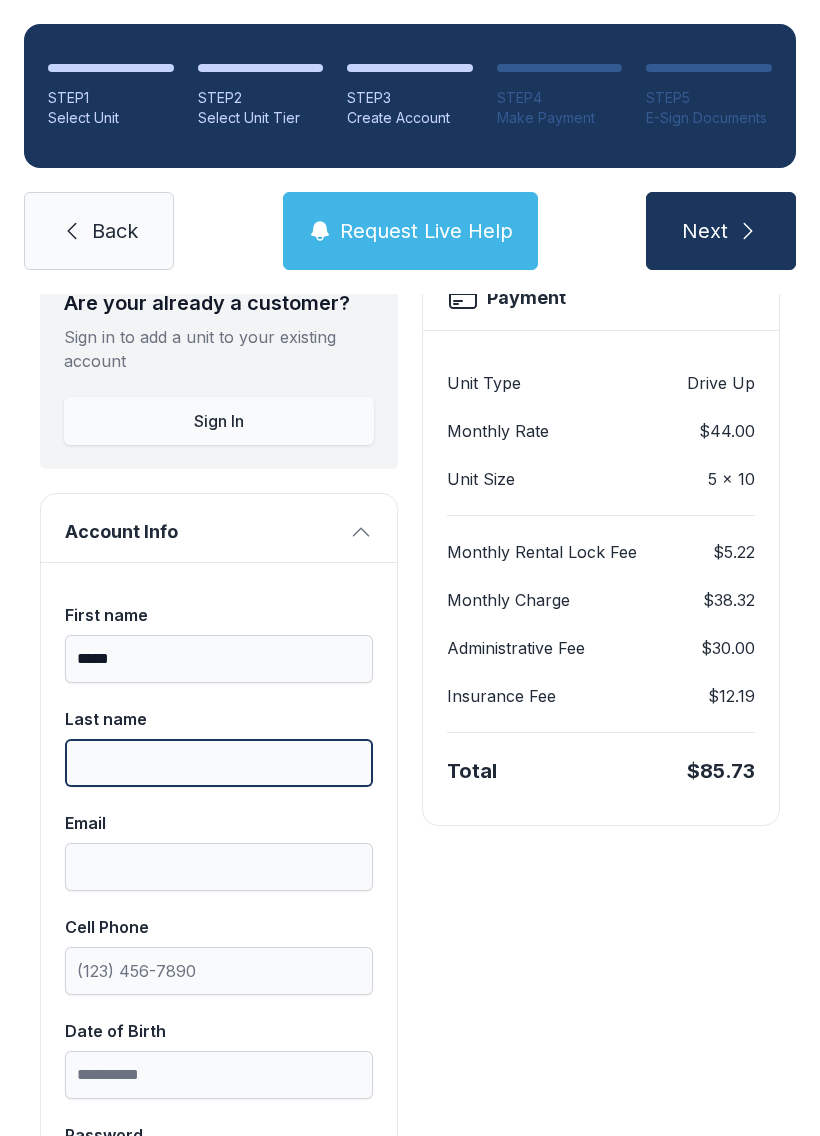 scroll, scrollTop: 44, scrollLeft: 0, axis: vertical 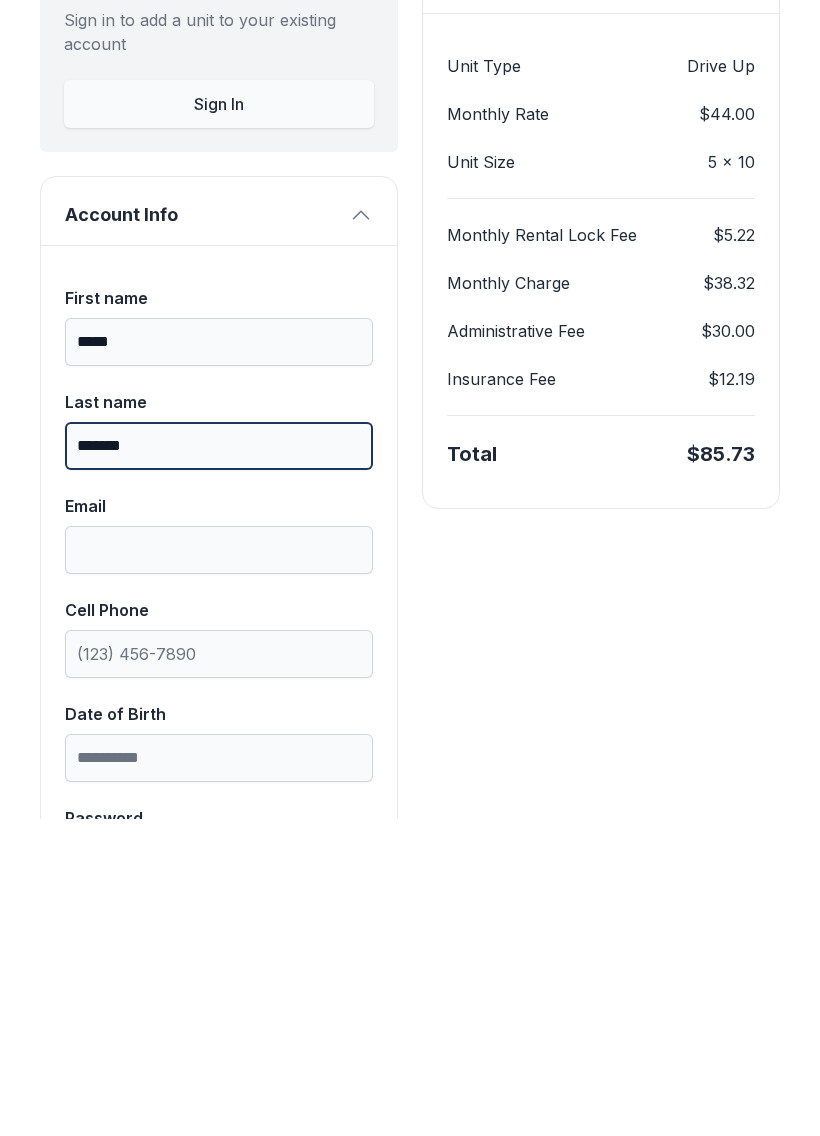 type on "*******" 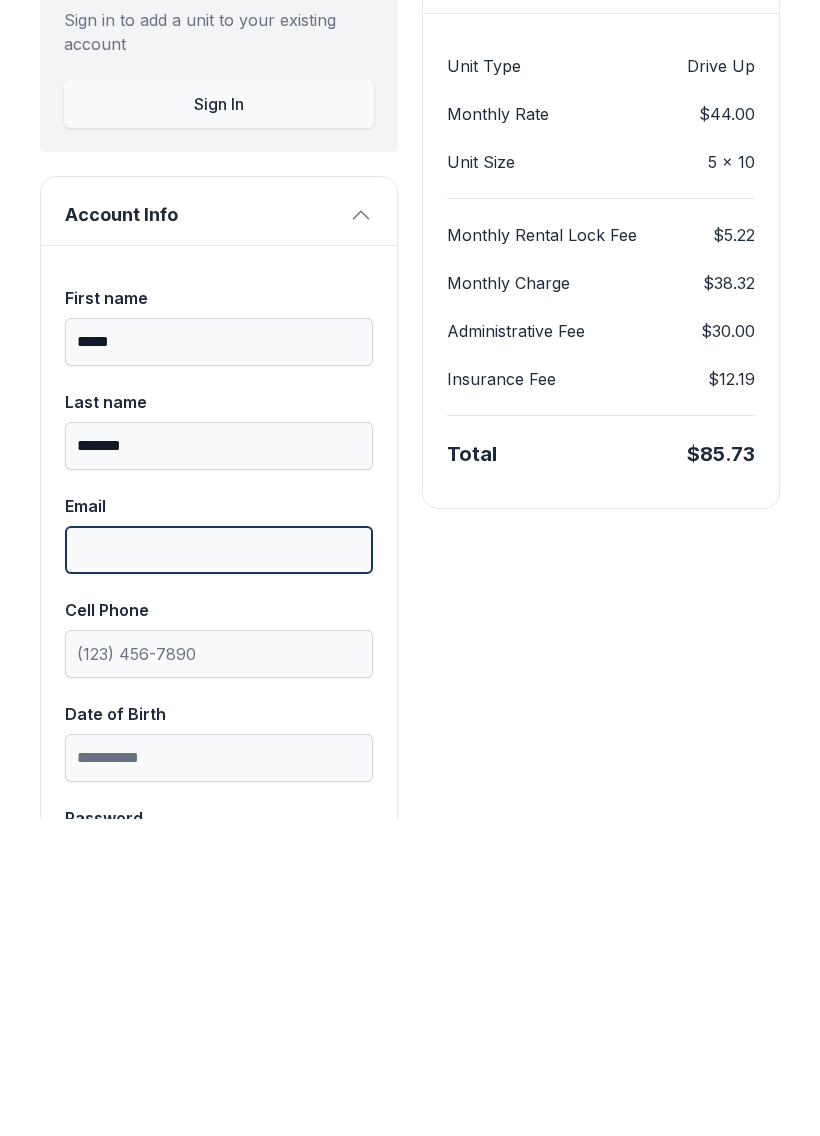 click on "Email" at bounding box center (219, 867) 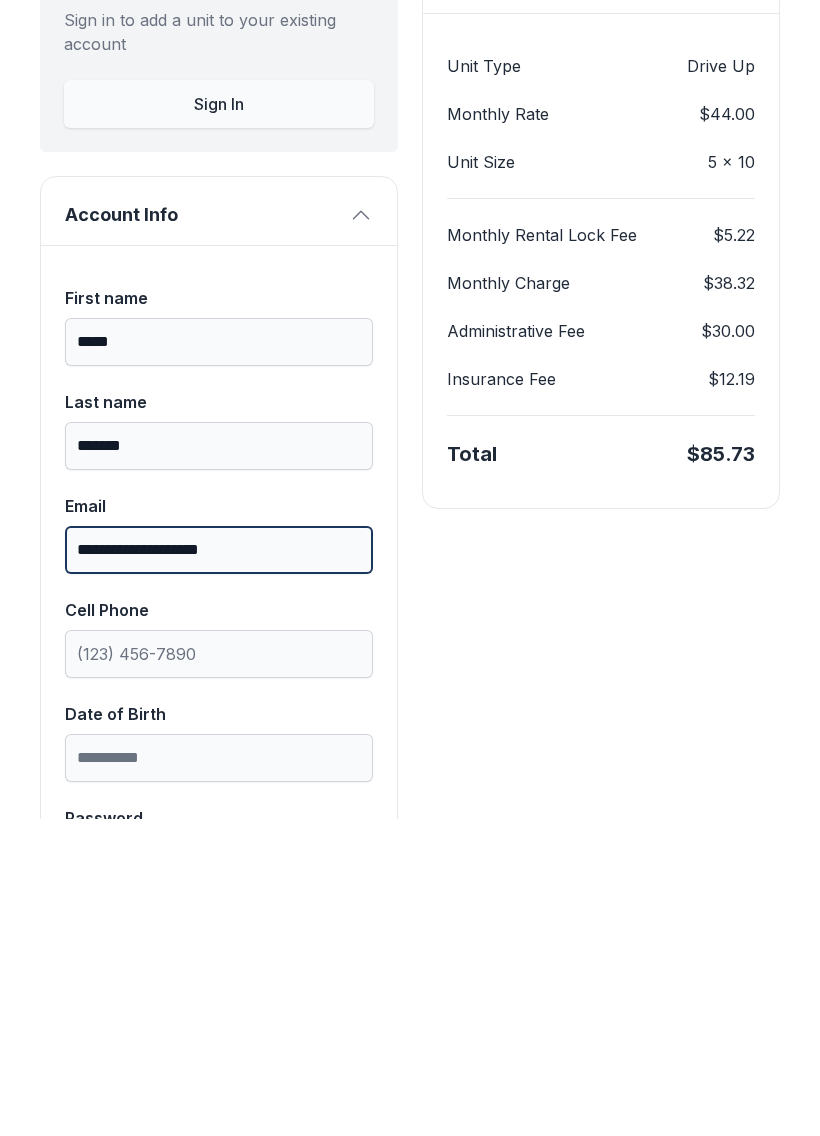 type on "**********" 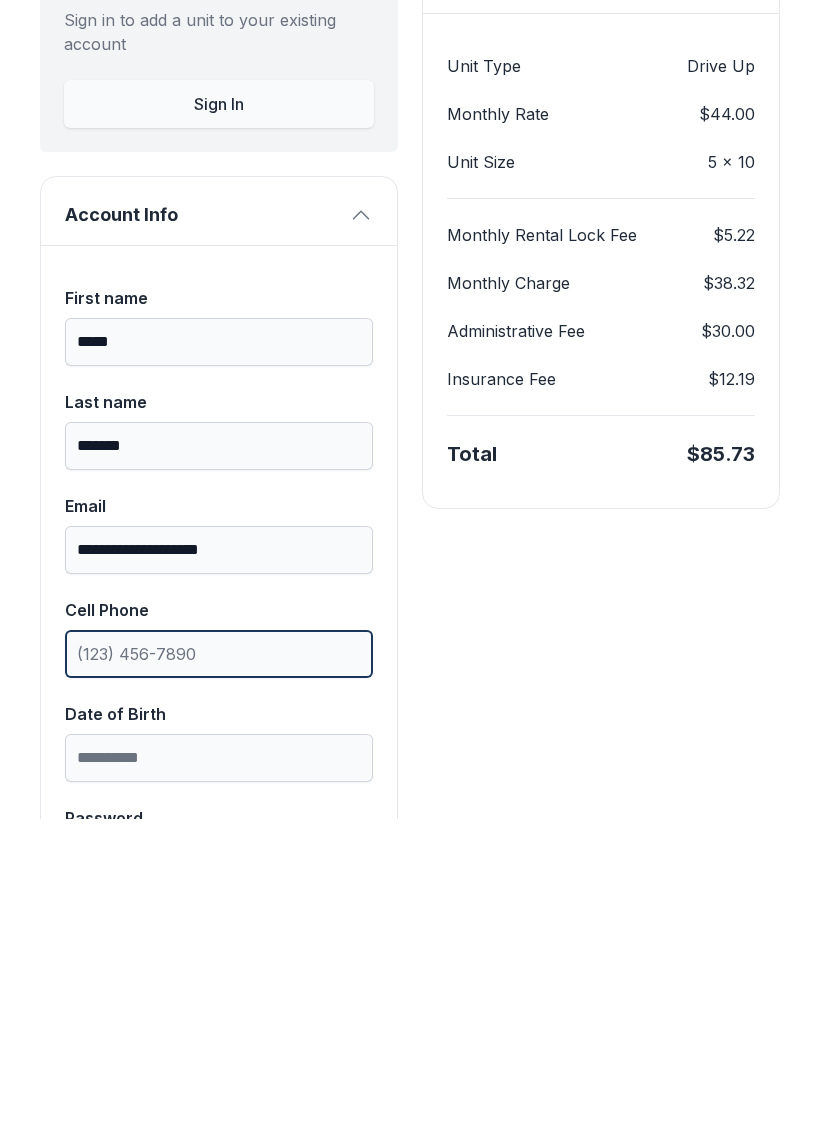 click on "Cell Phone" at bounding box center [219, 971] 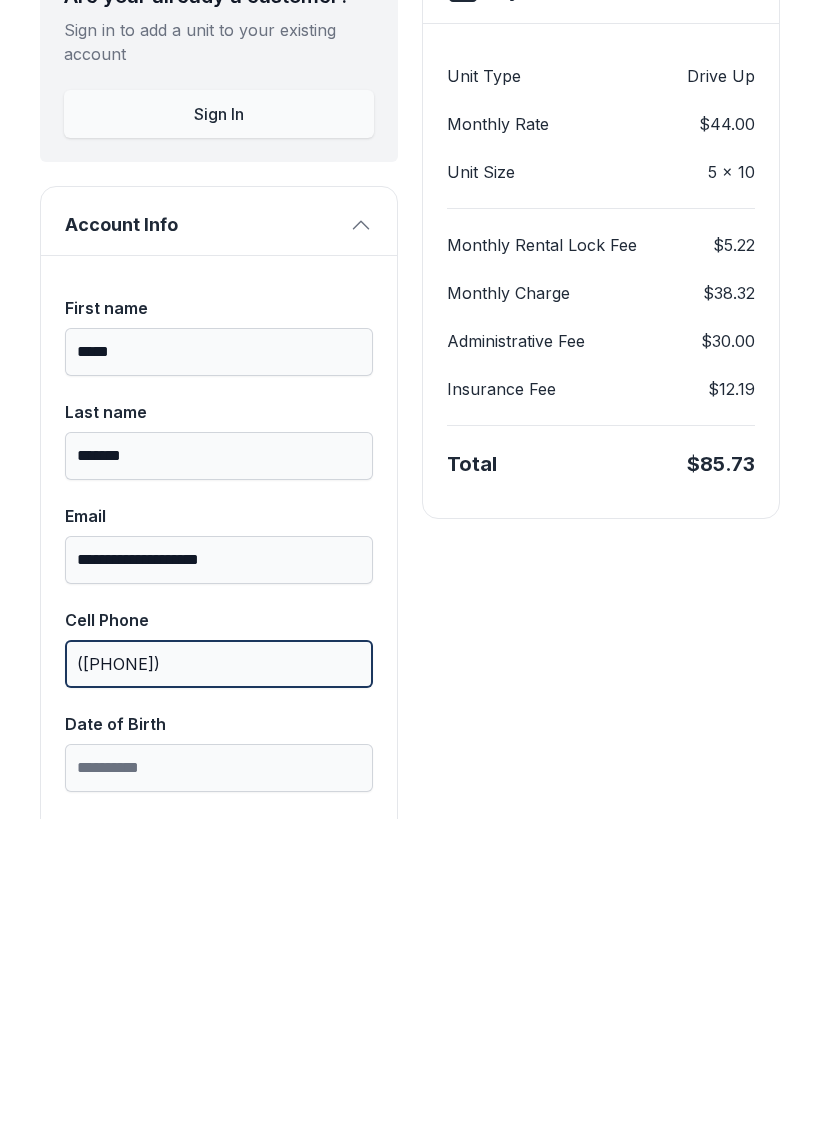 scroll, scrollTop: 143, scrollLeft: 0, axis: vertical 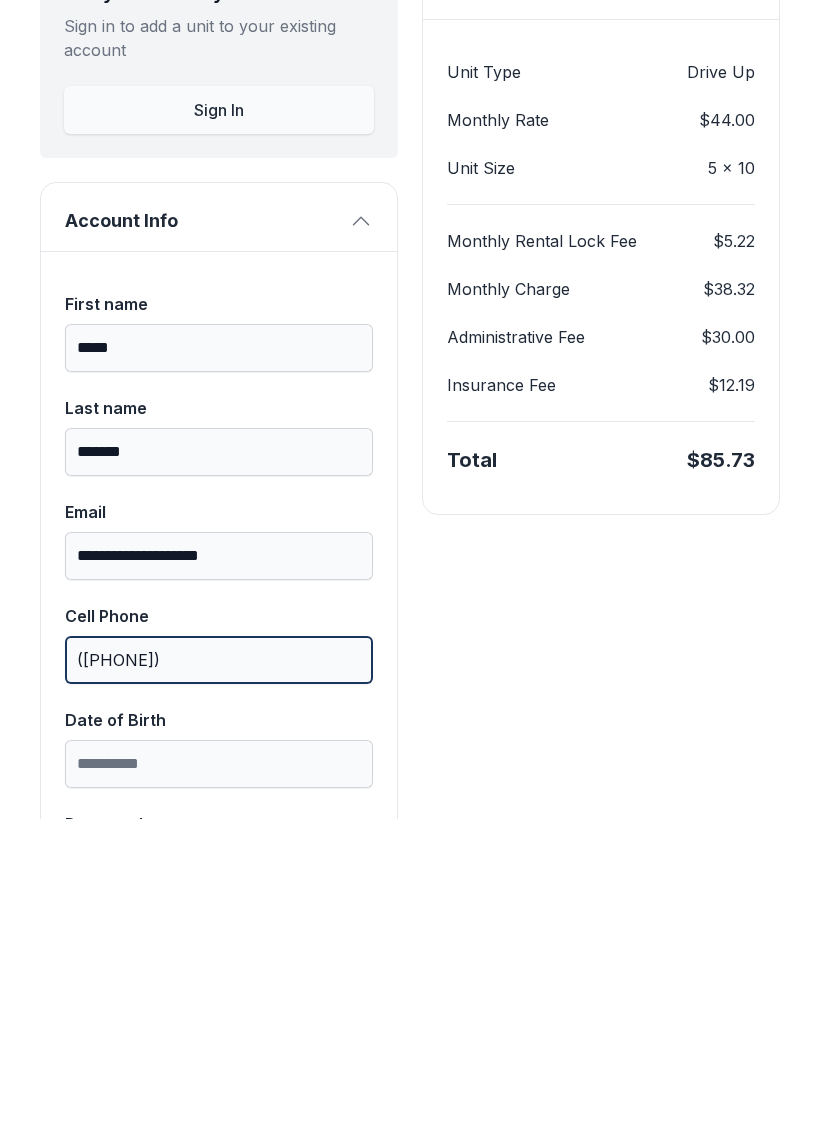 type on "([PHONE])" 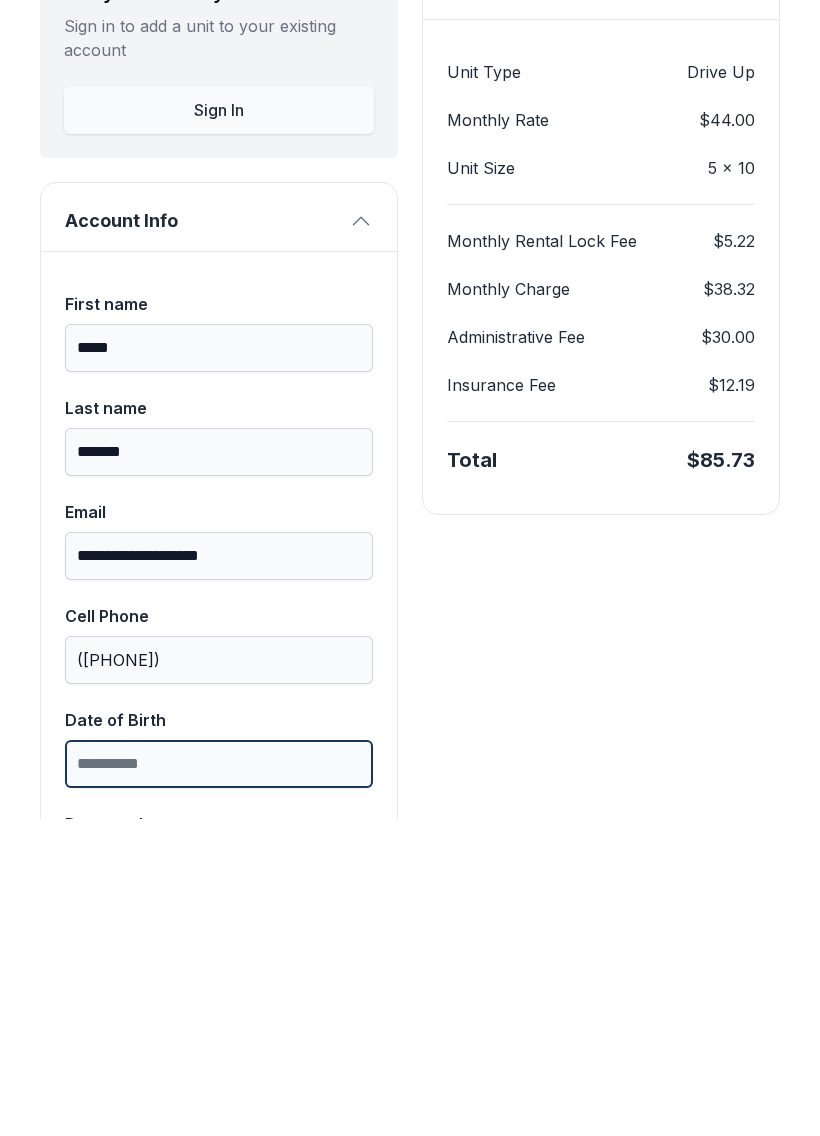 click on "Date of Birth" at bounding box center (219, 1081) 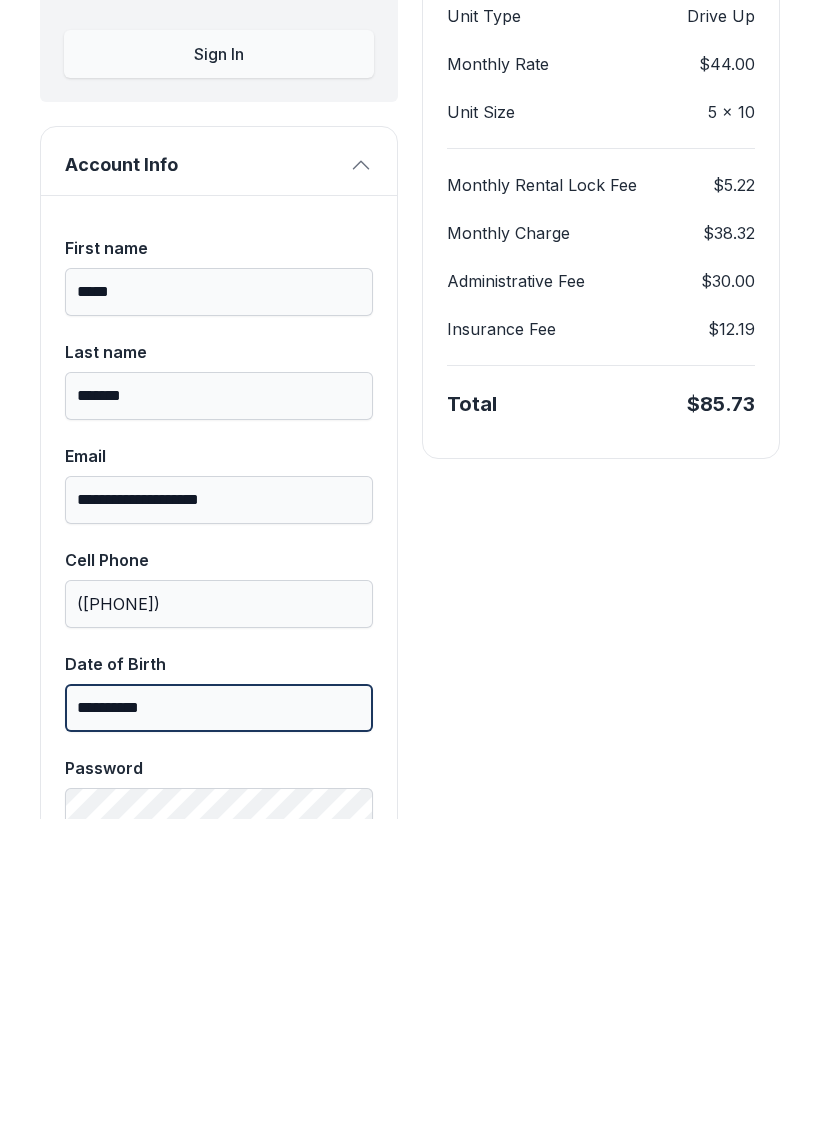 scroll, scrollTop: 265, scrollLeft: 0, axis: vertical 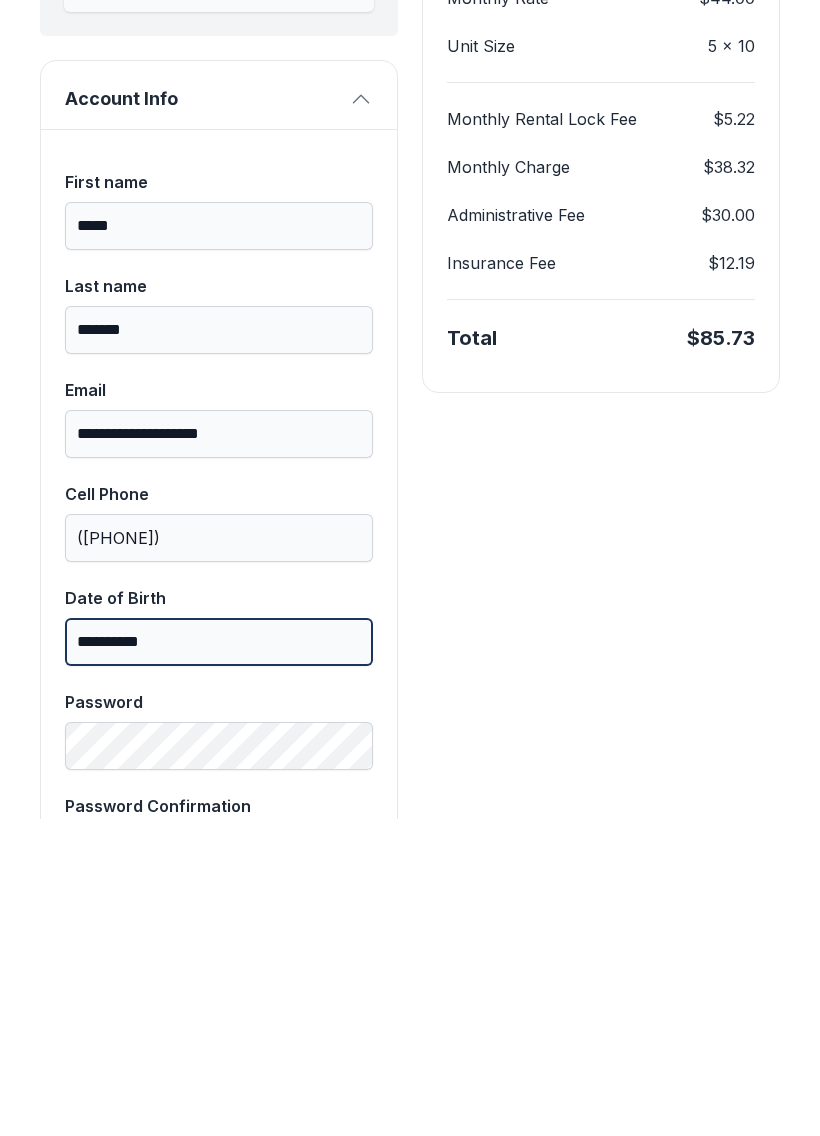 type on "**********" 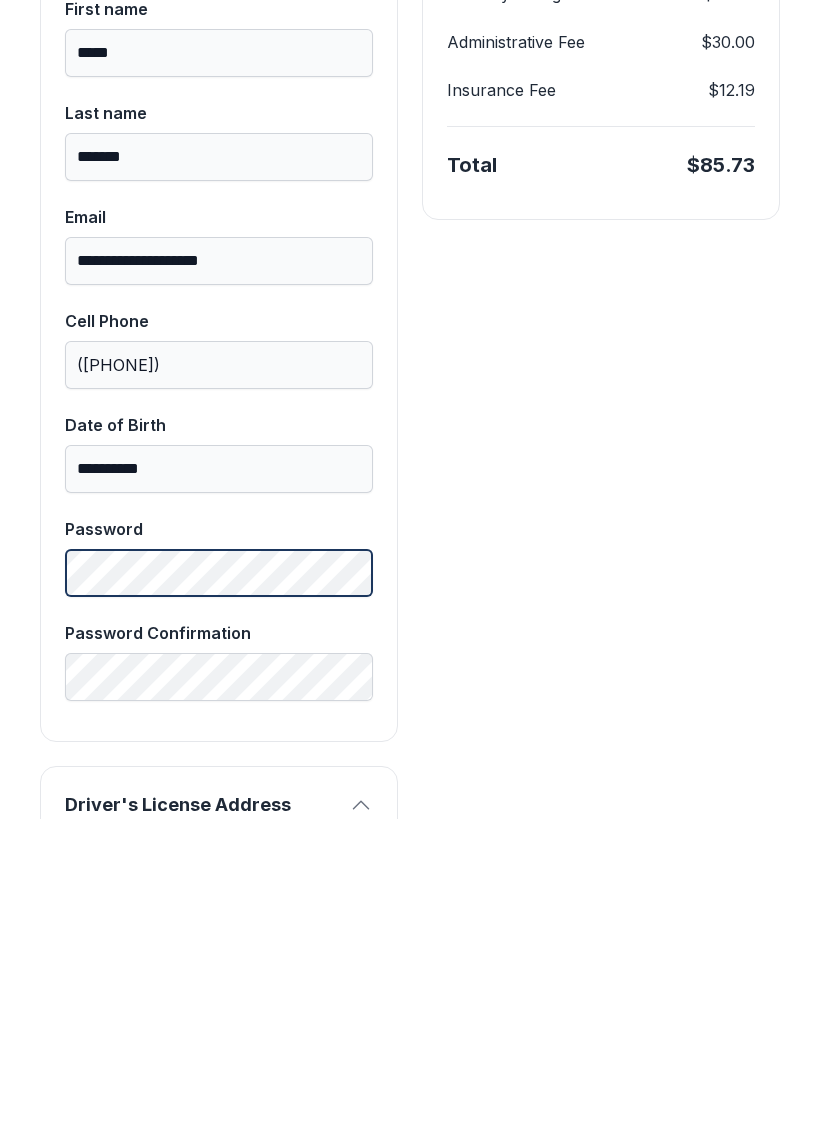 scroll, scrollTop: 435, scrollLeft: 0, axis: vertical 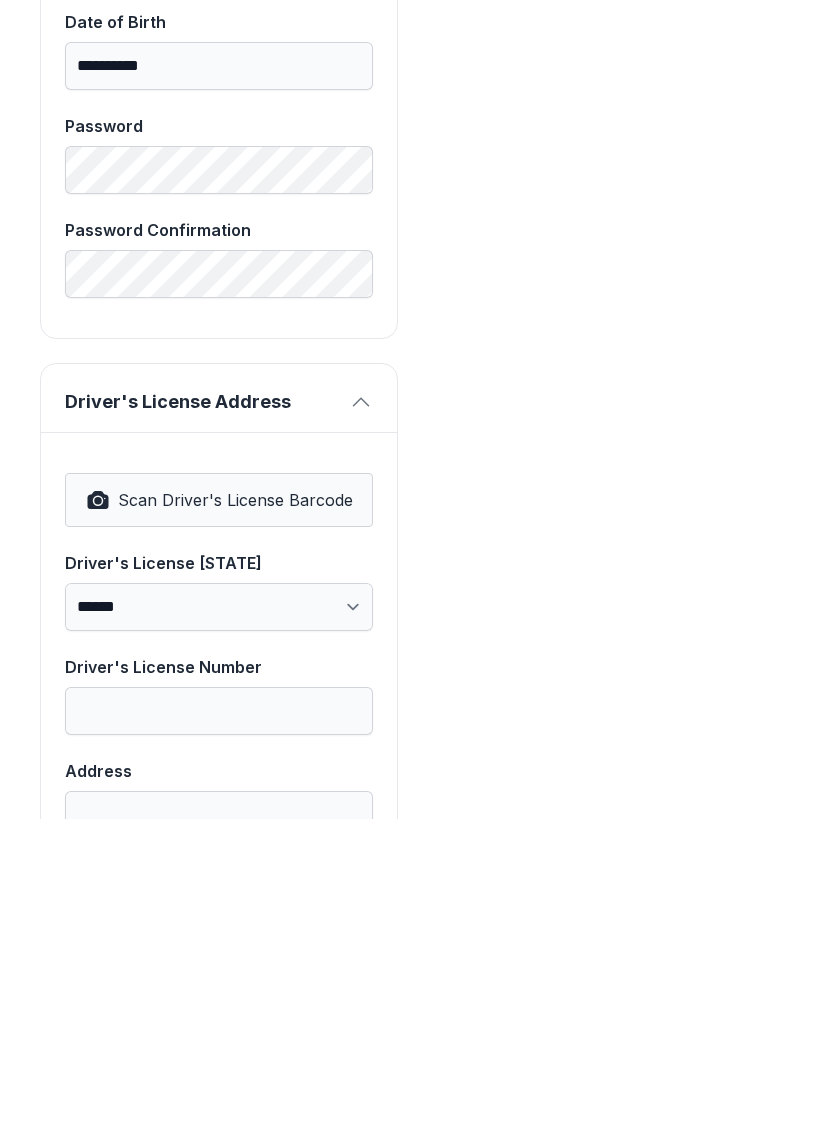 click on "Scan Driver's License Barcode" at bounding box center [235, 817] 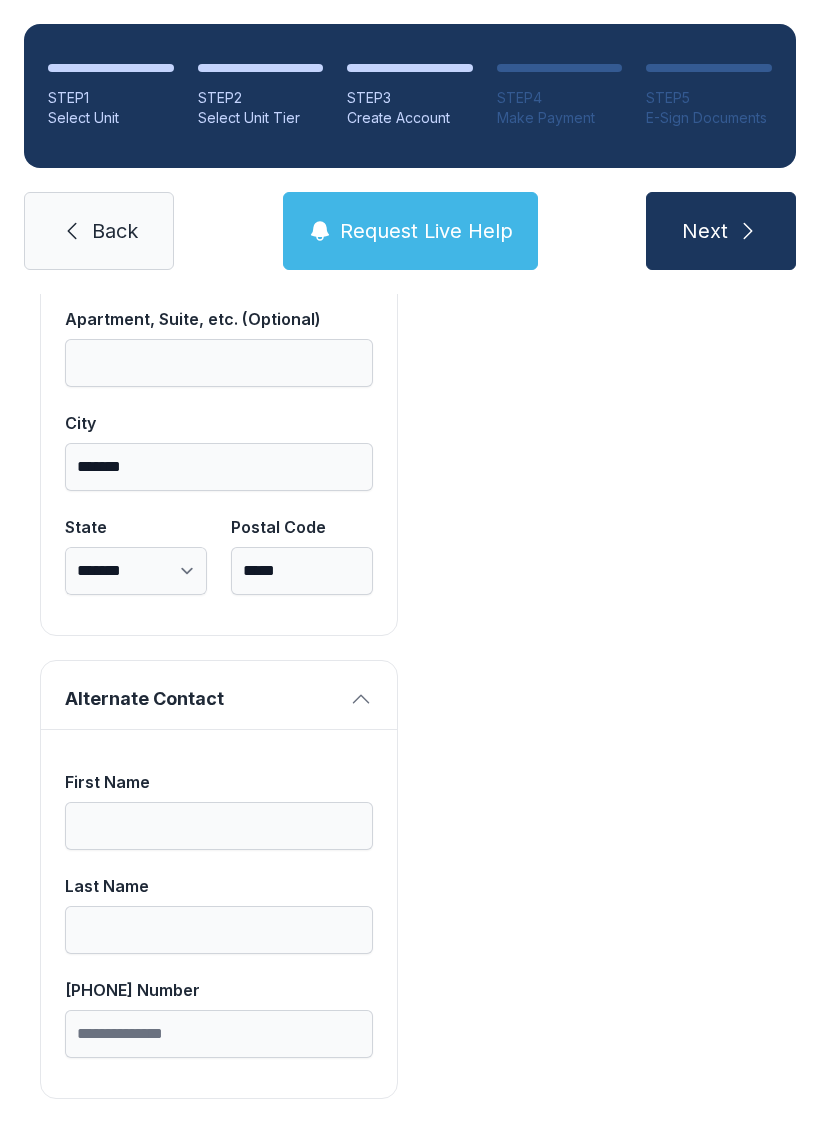 scroll, scrollTop: 1713, scrollLeft: 0, axis: vertical 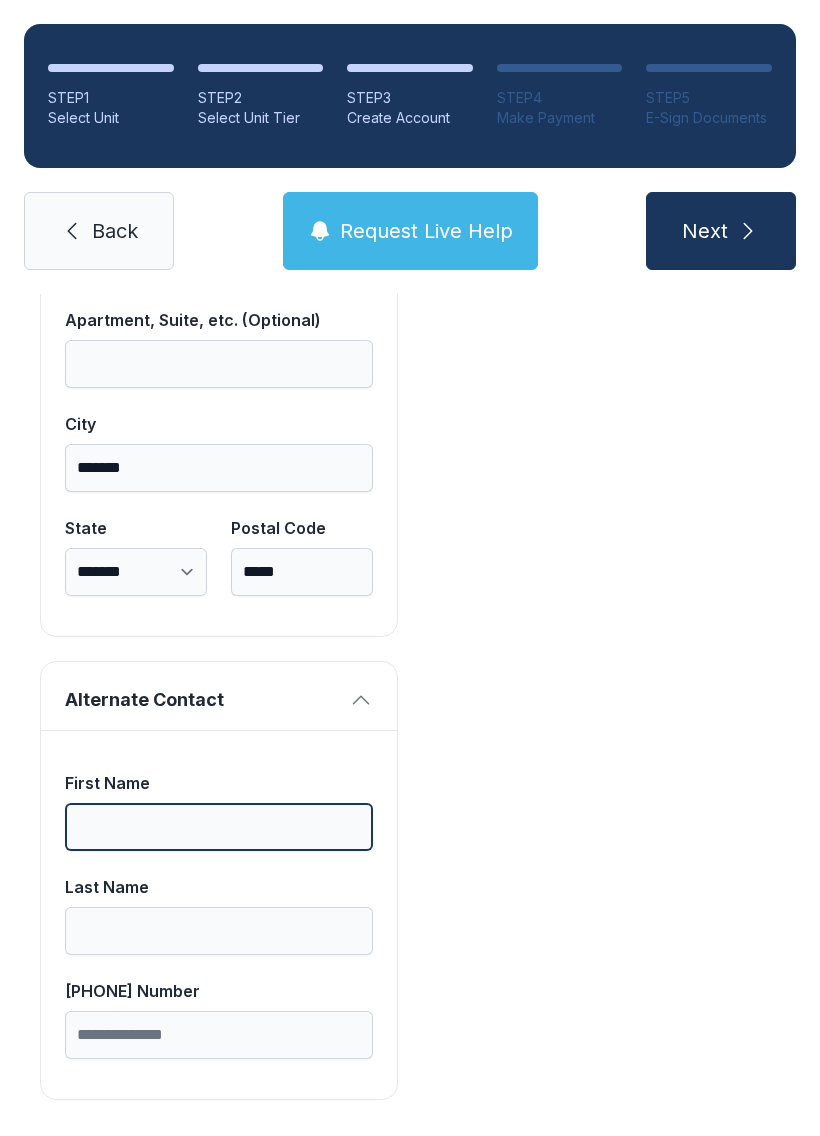 click on "First Name" at bounding box center (219, 827) 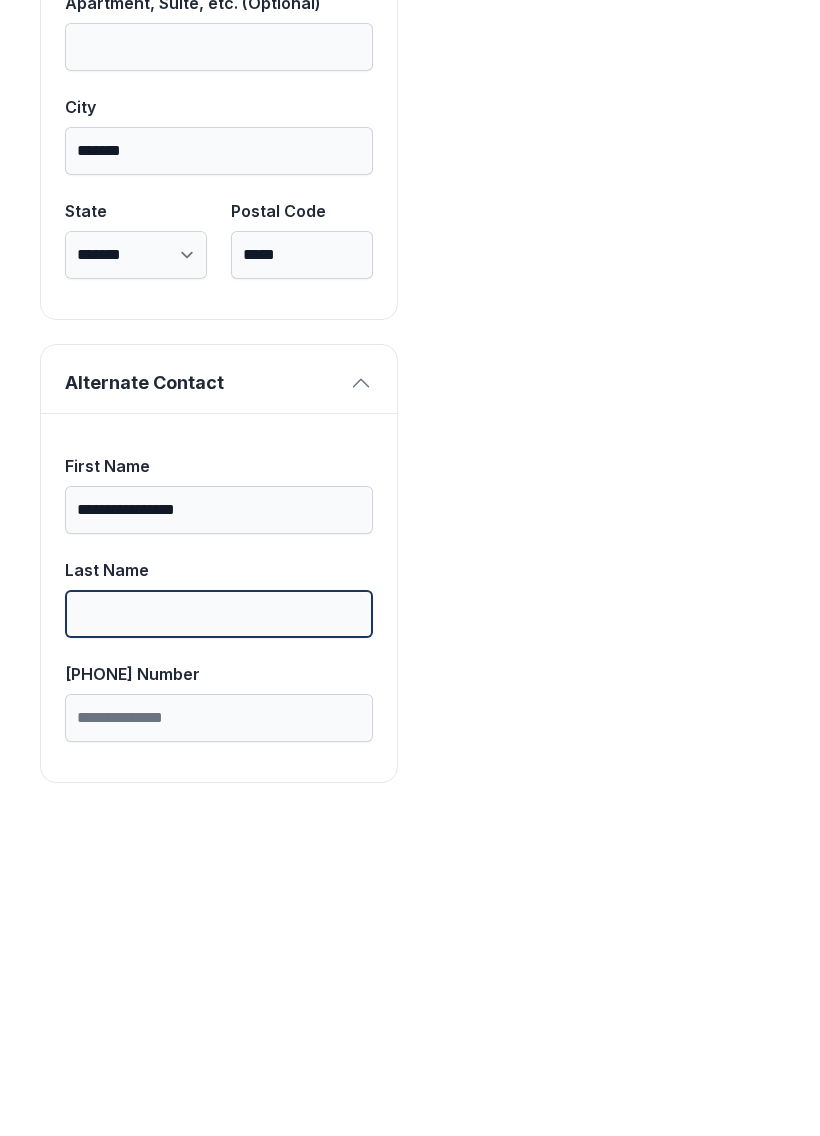 click on "Last Name" at bounding box center [219, 931] 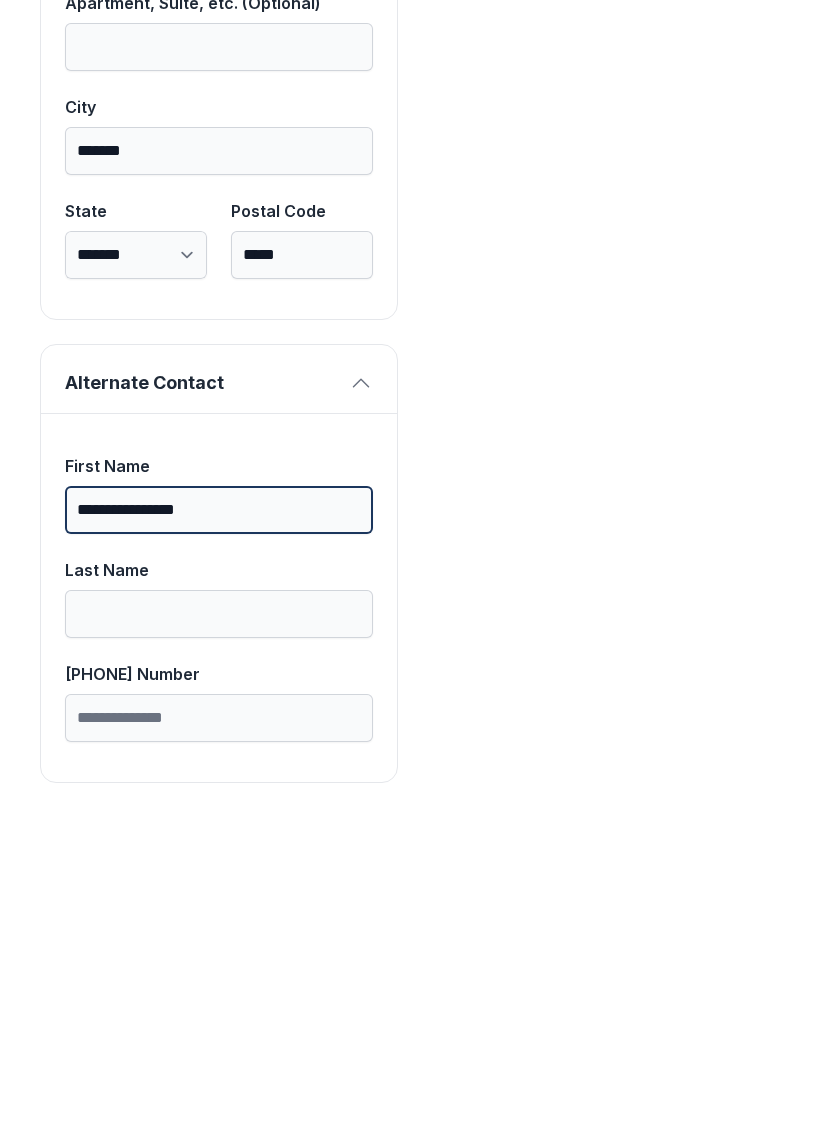 click on "**********" at bounding box center (219, 827) 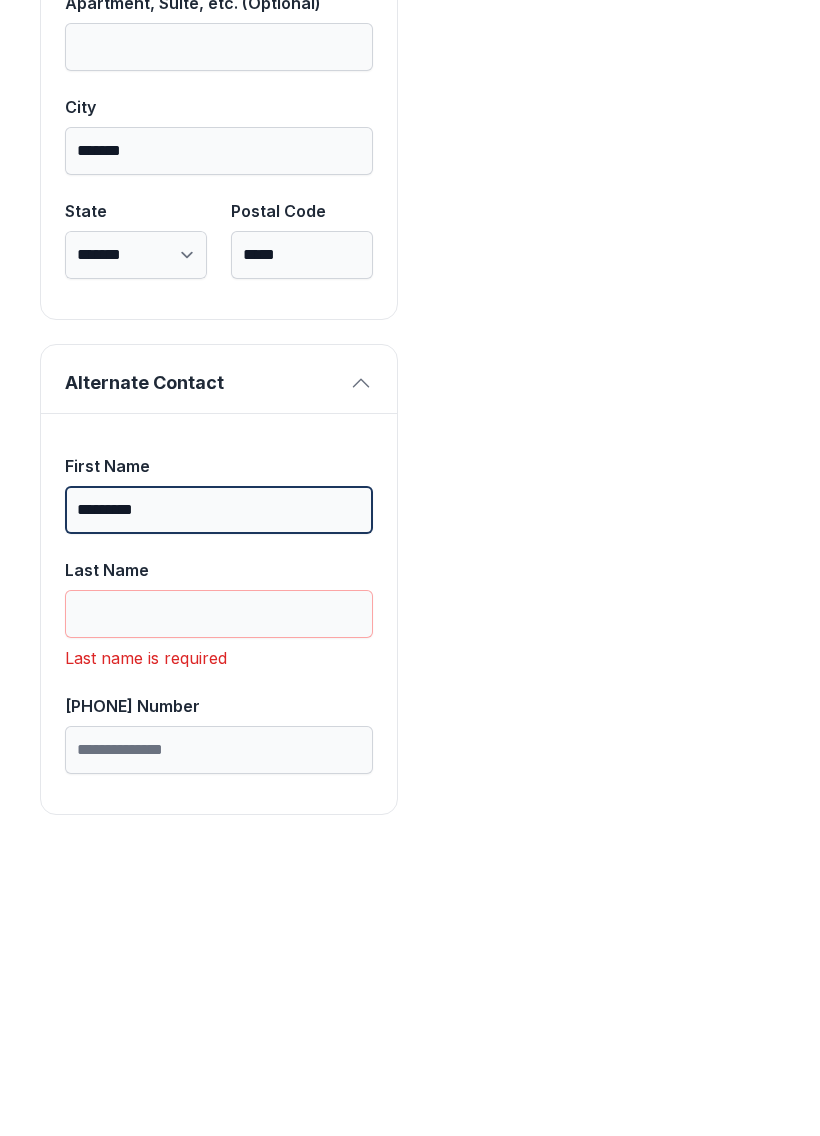 type on "********" 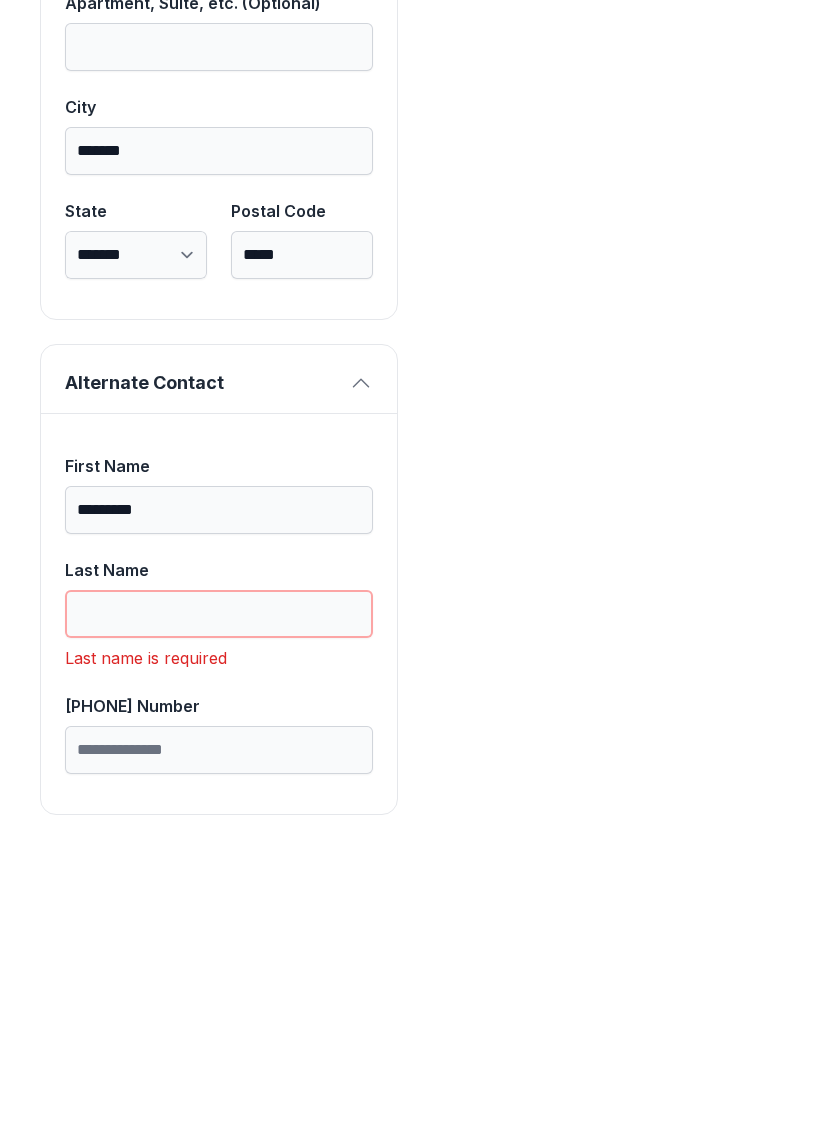 click on "Last Name" at bounding box center (219, 931) 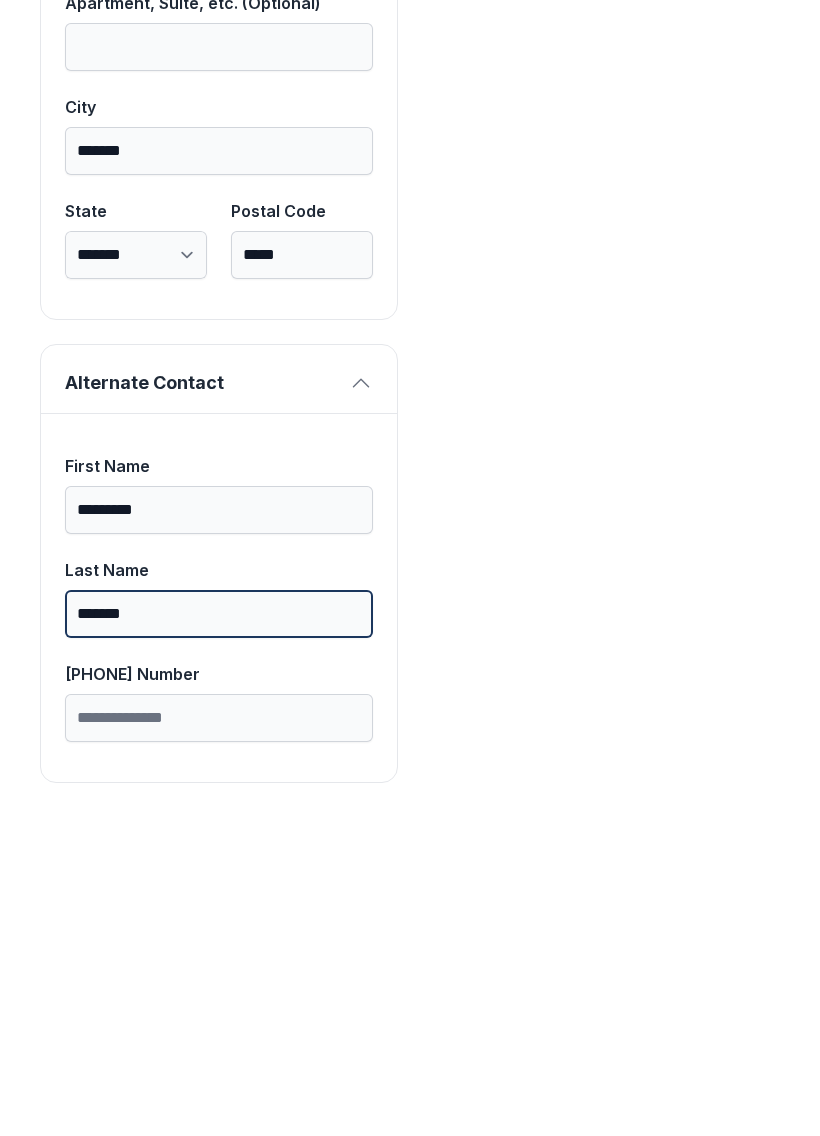 type on "*******" 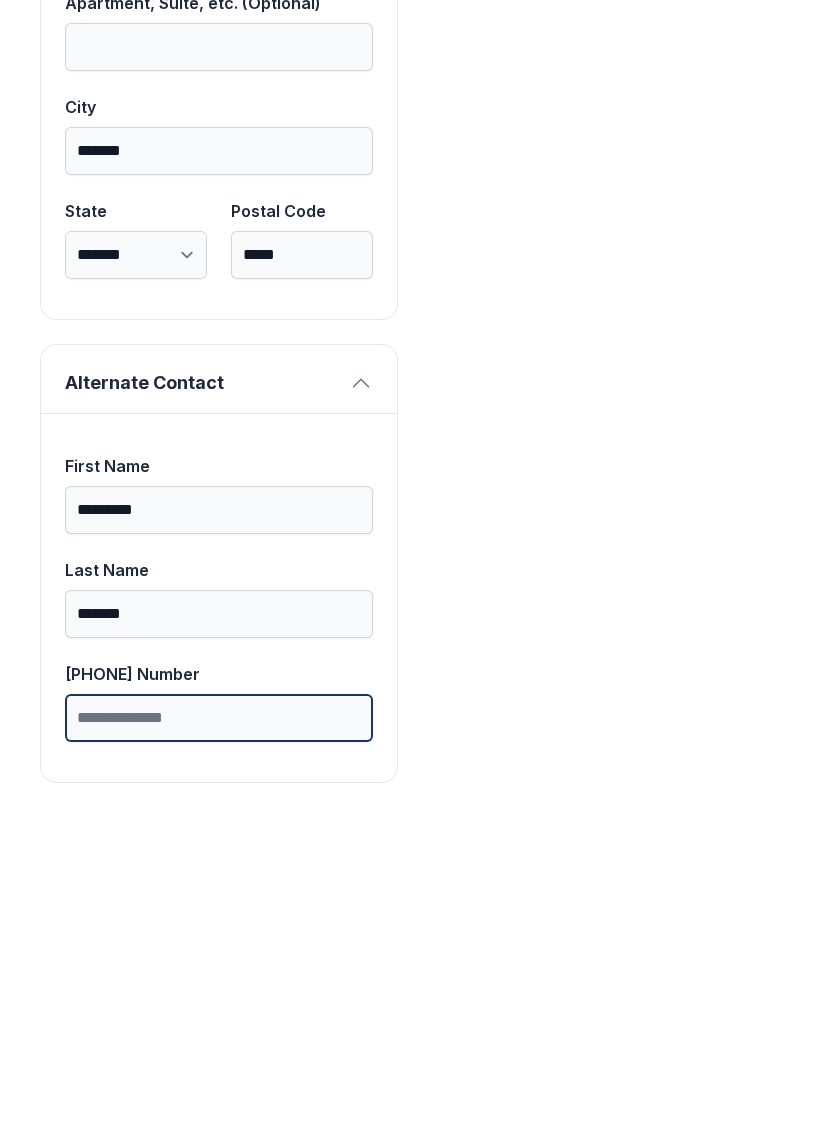 click on "[PHONE] Number" at bounding box center [219, 1035] 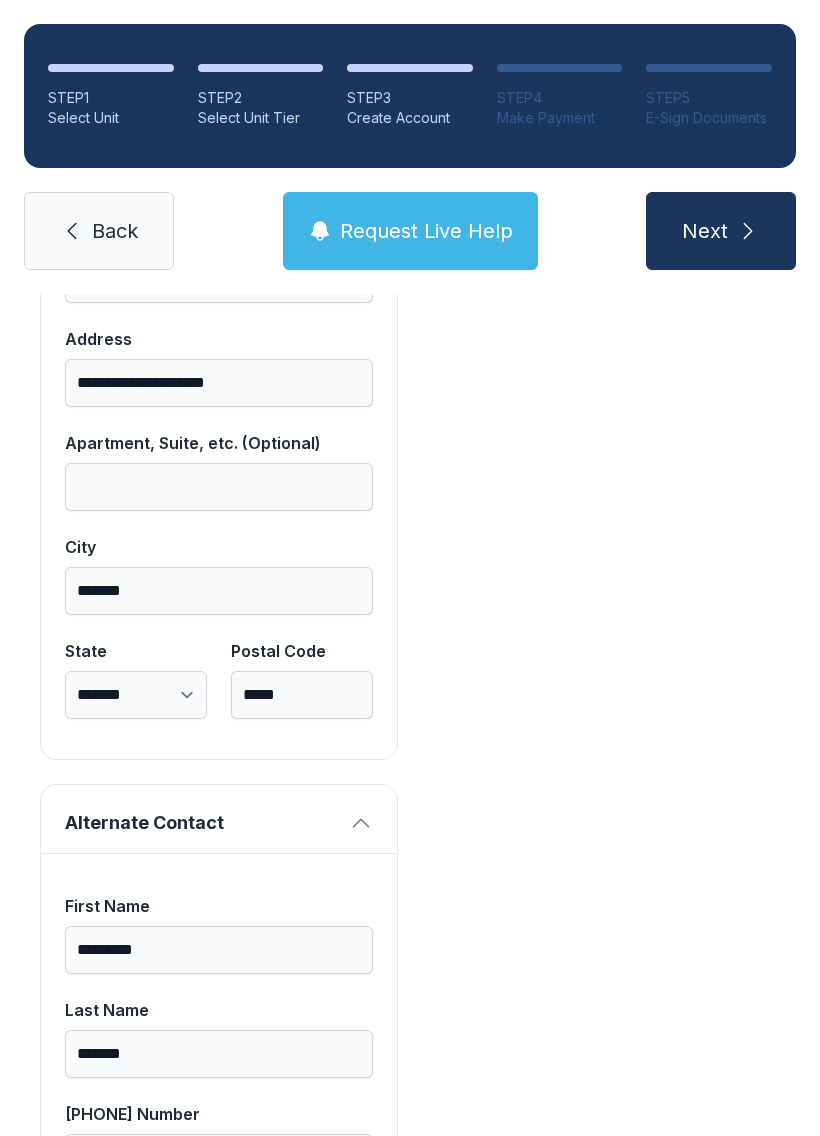 scroll, scrollTop: 1555, scrollLeft: 0, axis: vertical 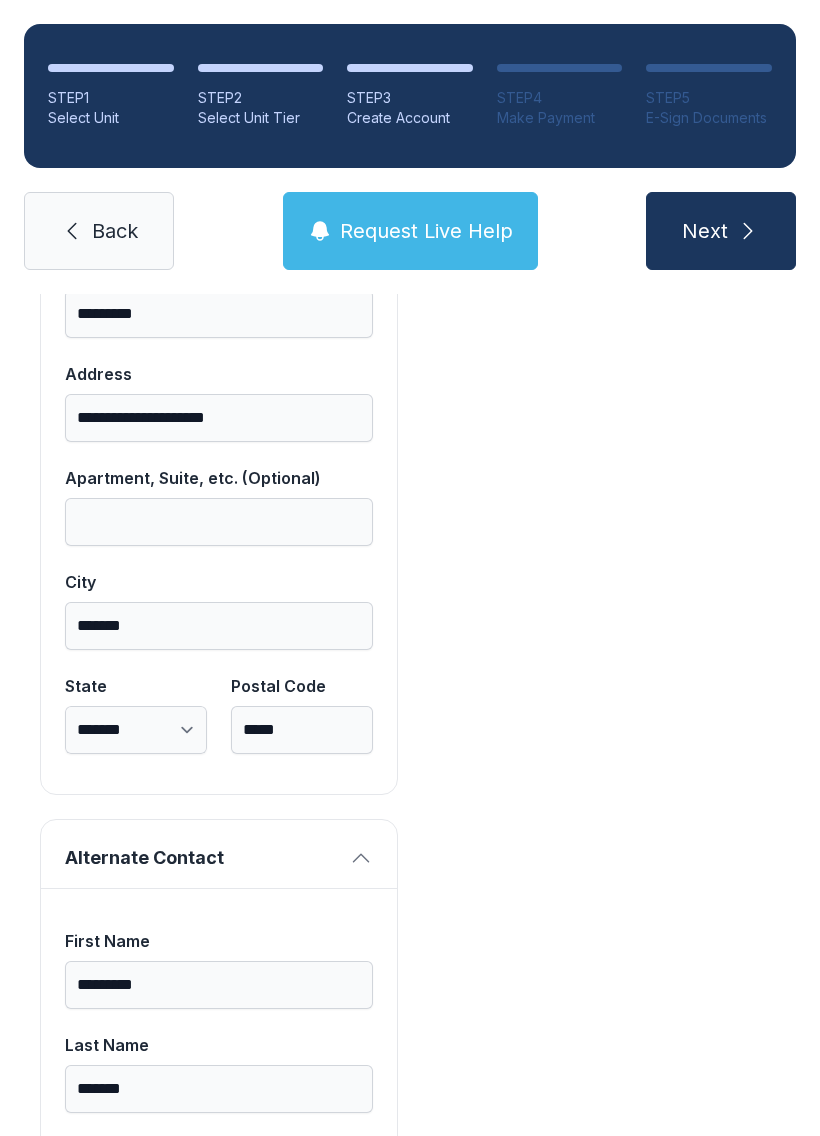 type on "**********" 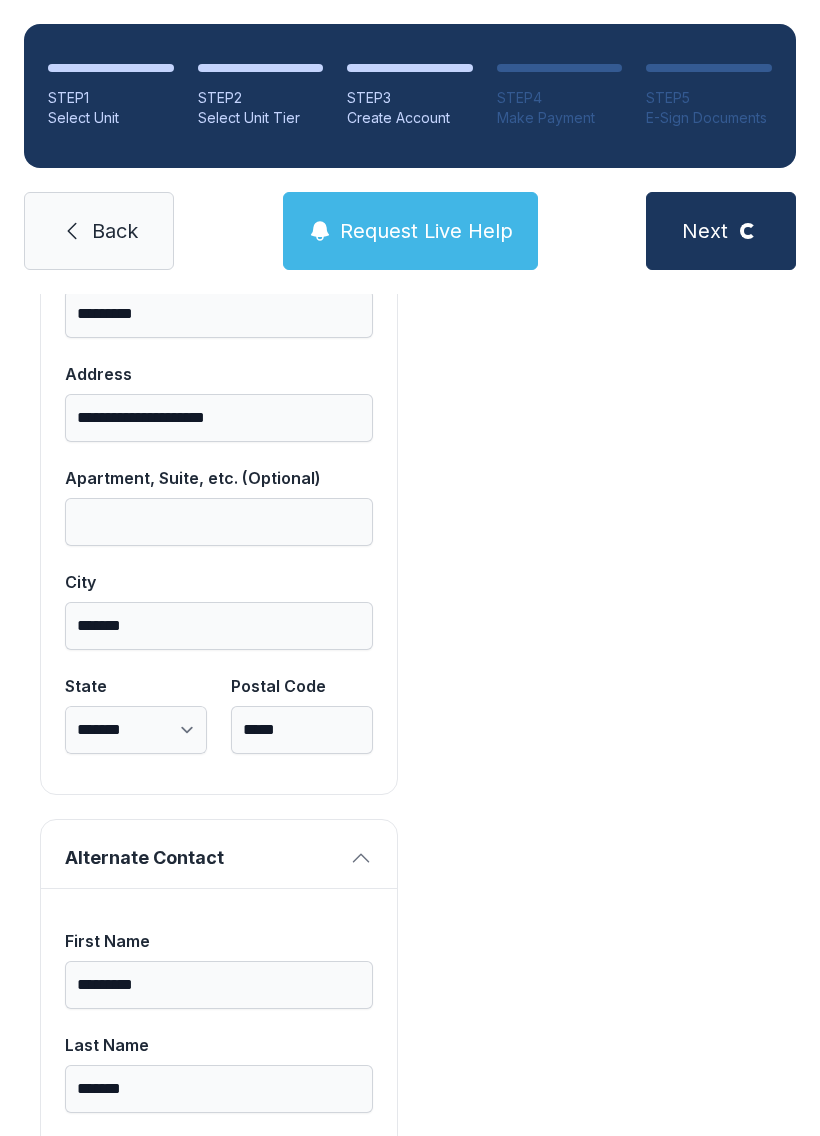 scroll, scrollTop: 0, scrollLeft: 0, axis: both 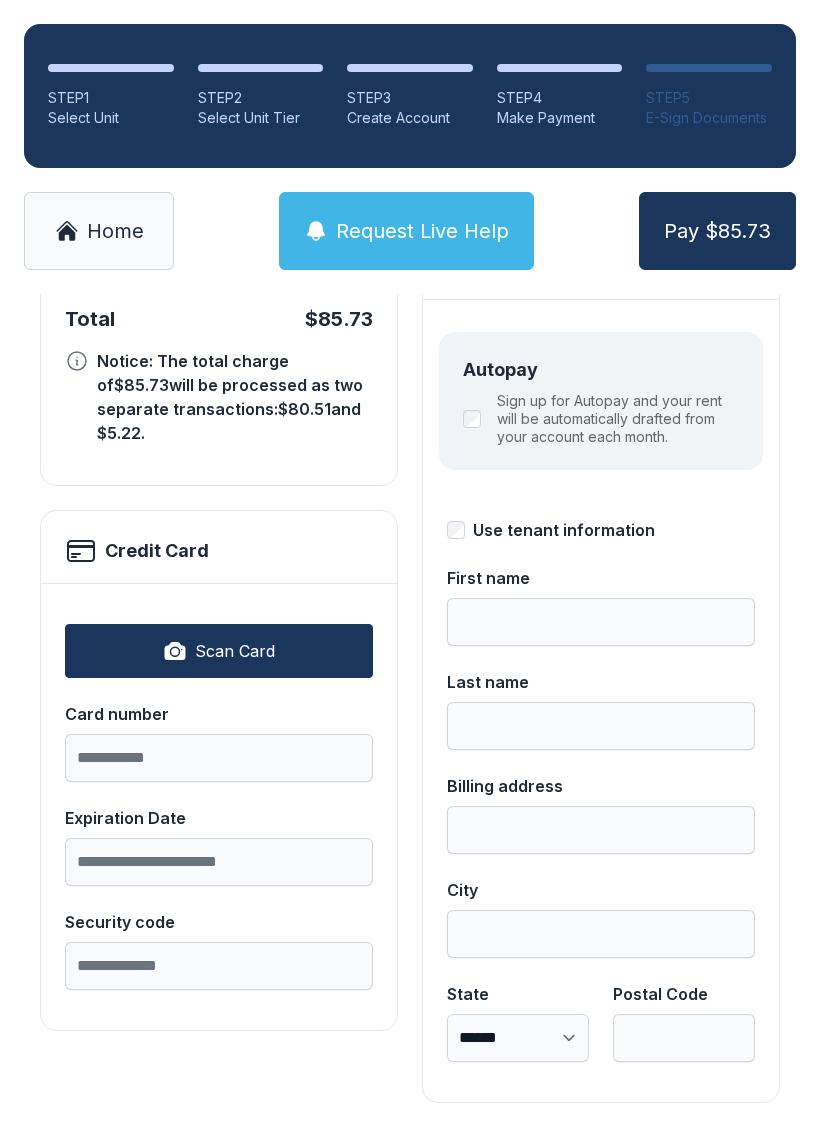 click on "Scan Card" at bounding box center [219, 651] 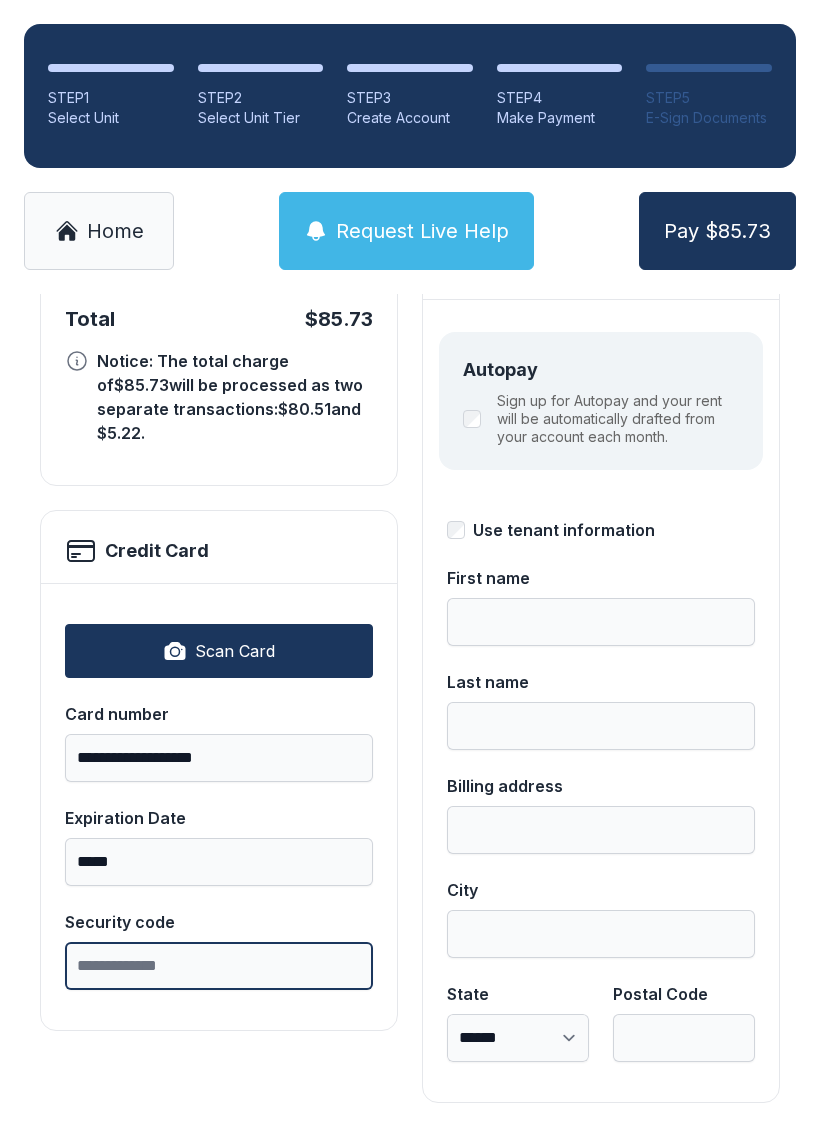 click on "Security code" at bounding box center [219, 966] 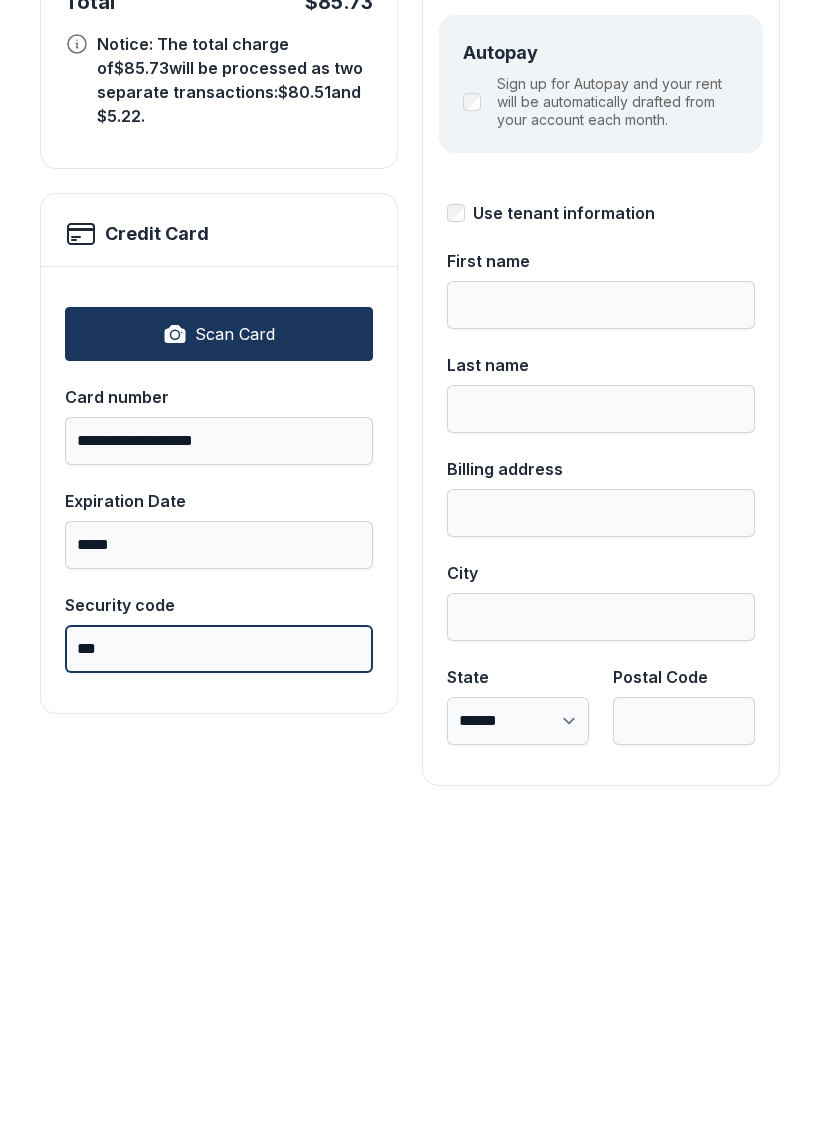 type on "***" 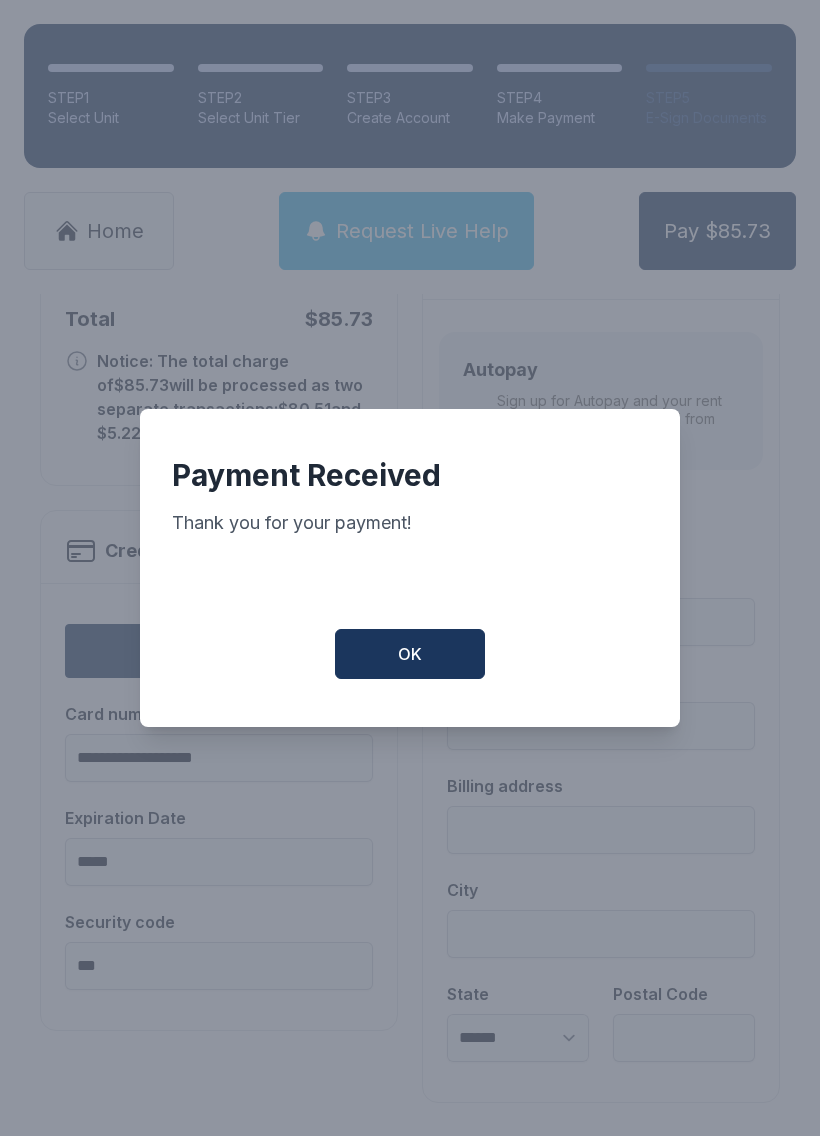 click on "OK" at bounding box center (410, 654) 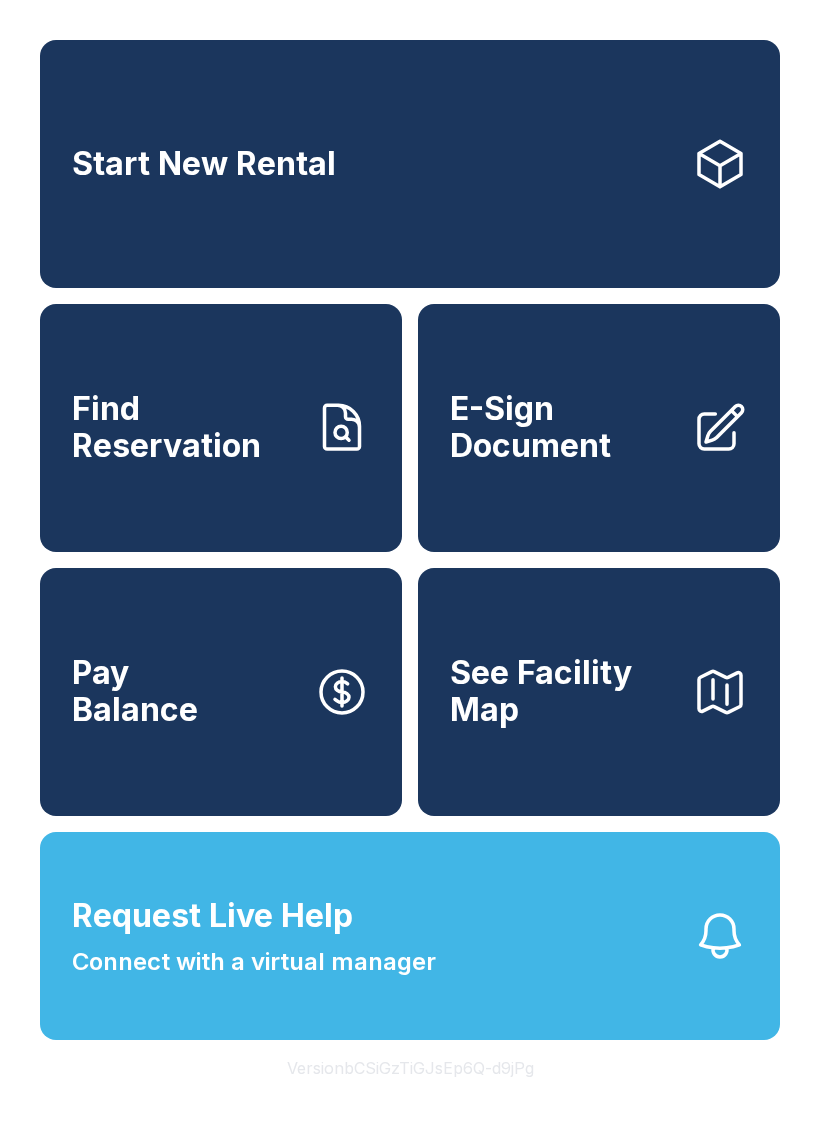 click on "E-Sign Document" at bounding box center (563, 427) 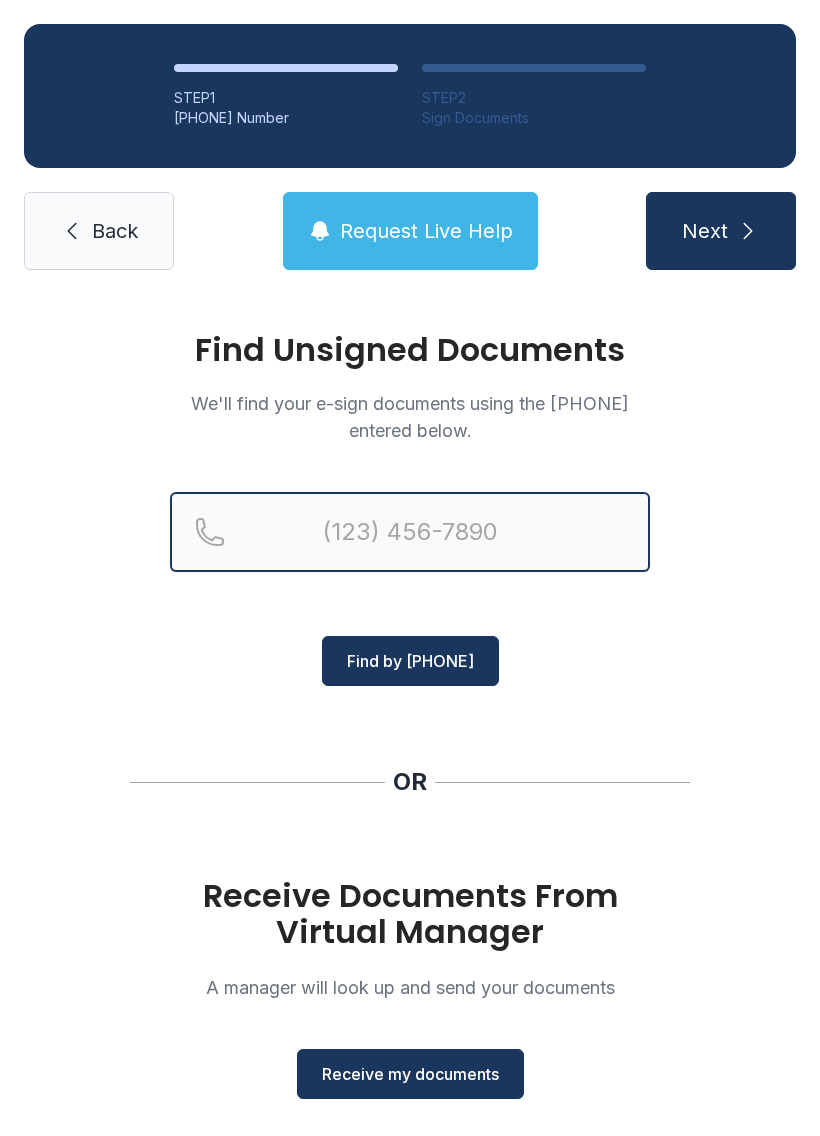 click at bounding box center (410, 532) 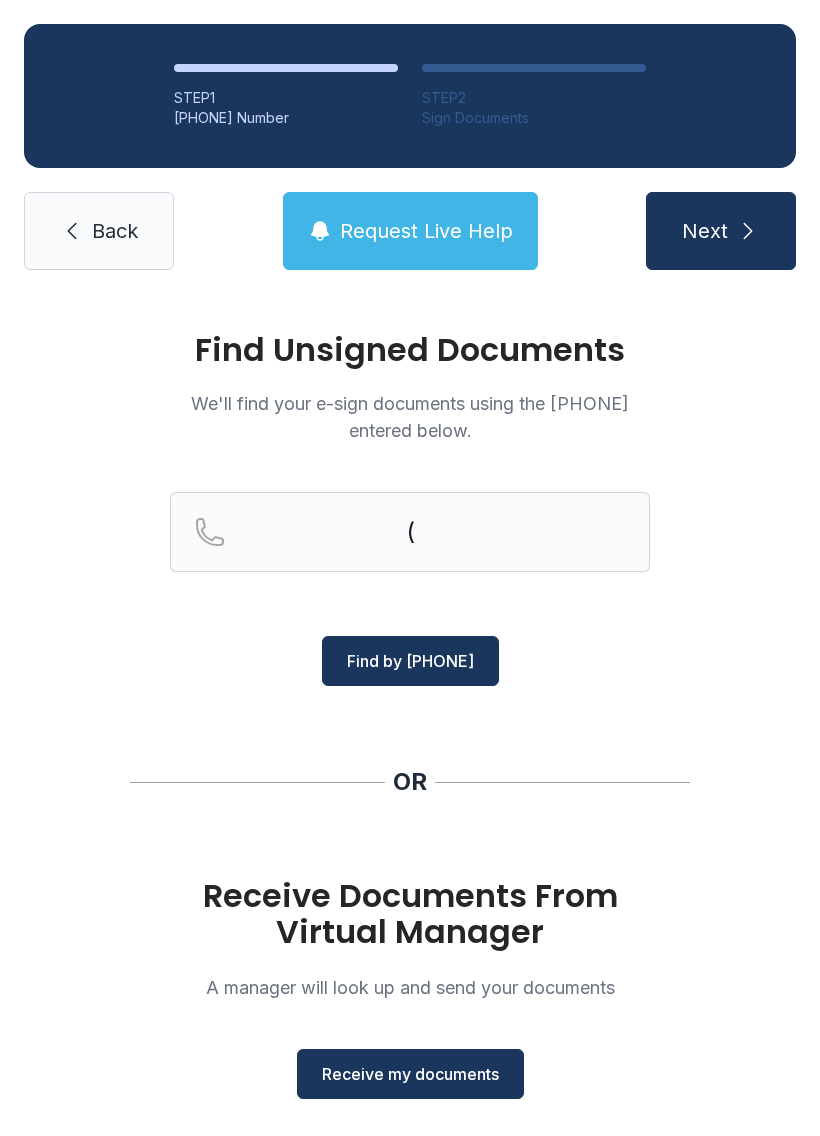 click on "We'll find your e-sign documents using the [PHONE] entered below. ( Find by [PHONE] OR Receive Documents From Virtual Manager A manager will look up and send your documents Receive my documents" at bounding box center [410, 736] 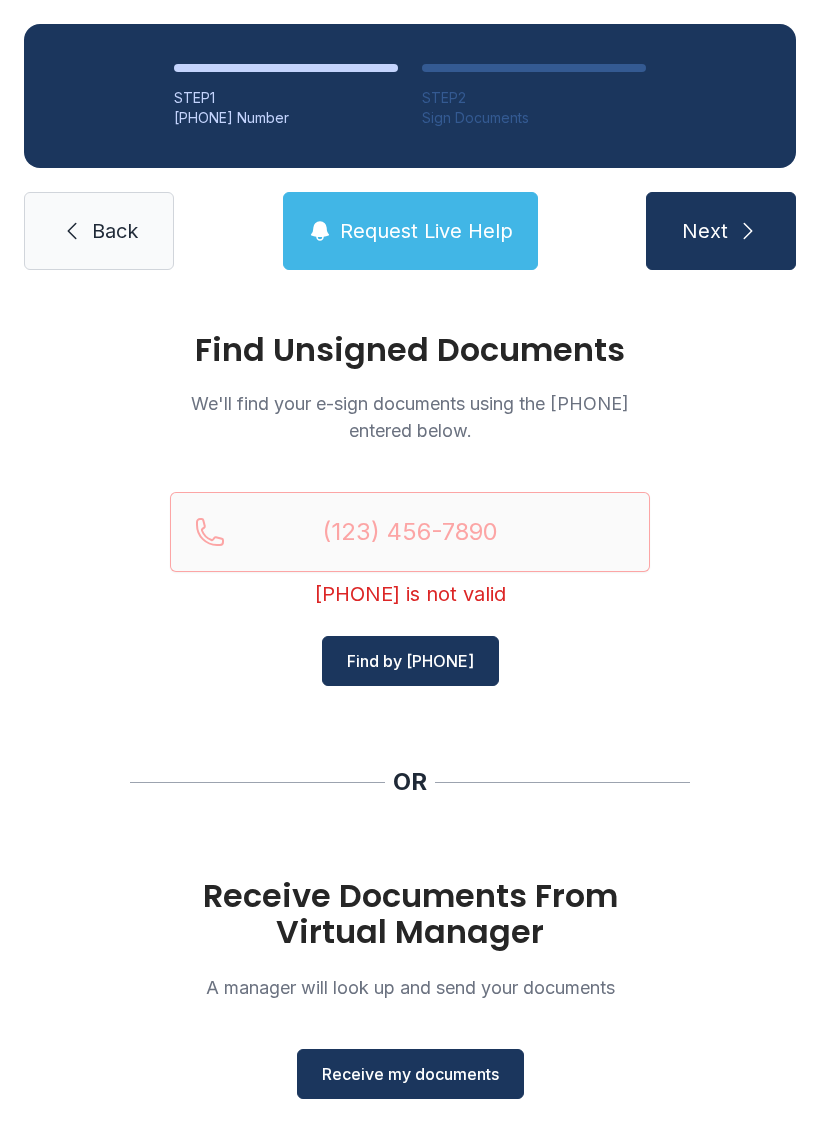 click on "Receive my documents" at bounding box center (410, 1074) 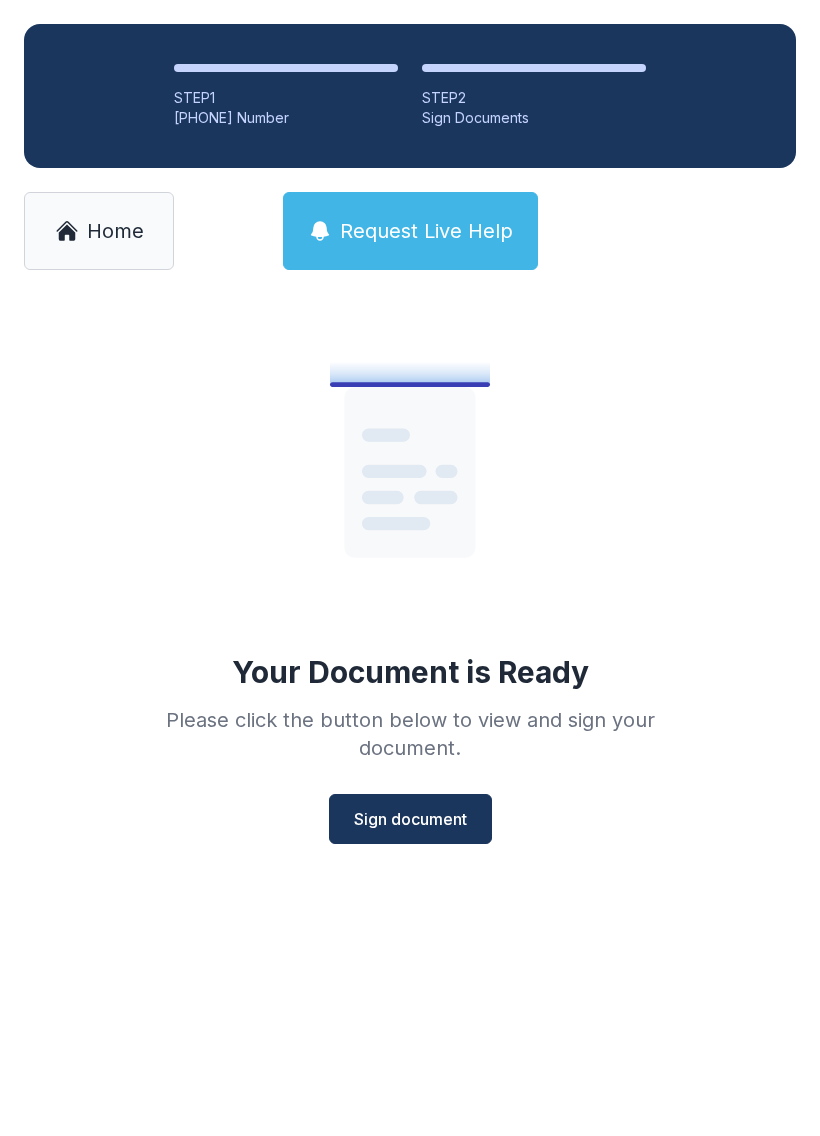 click on "Sign document" at bounding box center (410, 819) 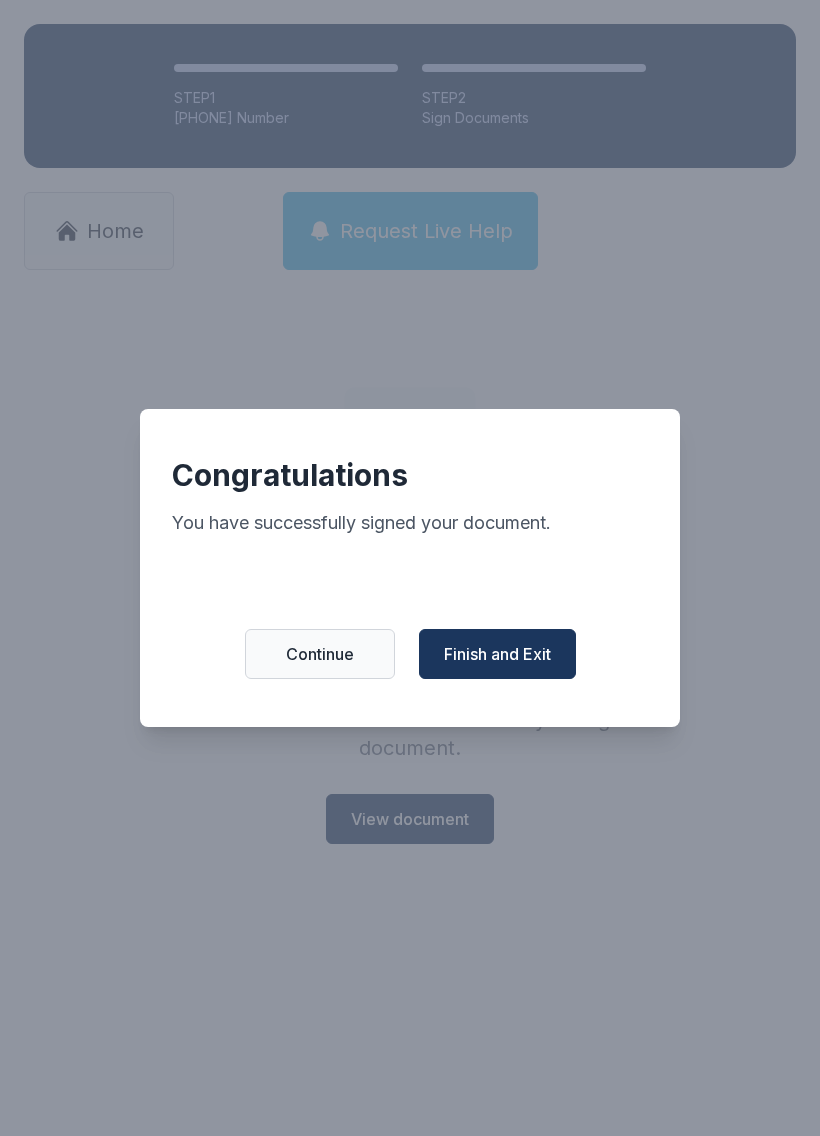 click on "Finish and Exit" at bounding box center [497, 654] 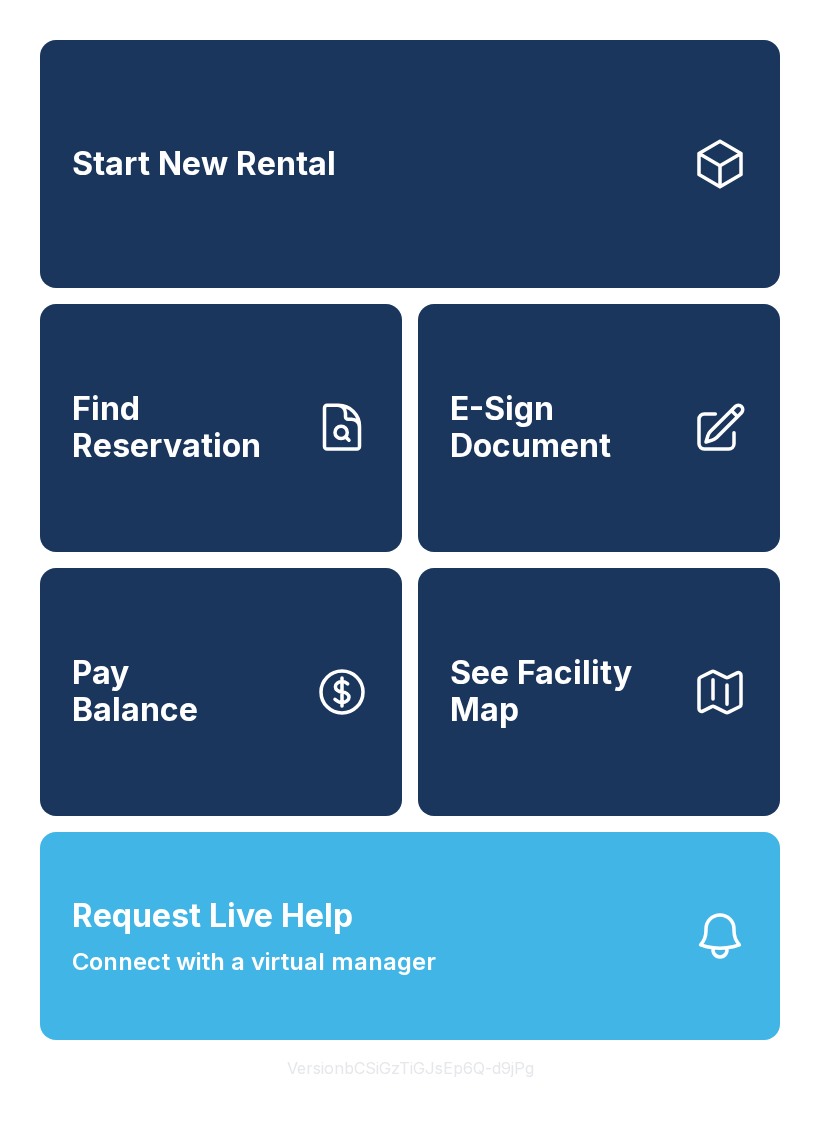 click on "See Facility Map" at bounding box center [599, 692] 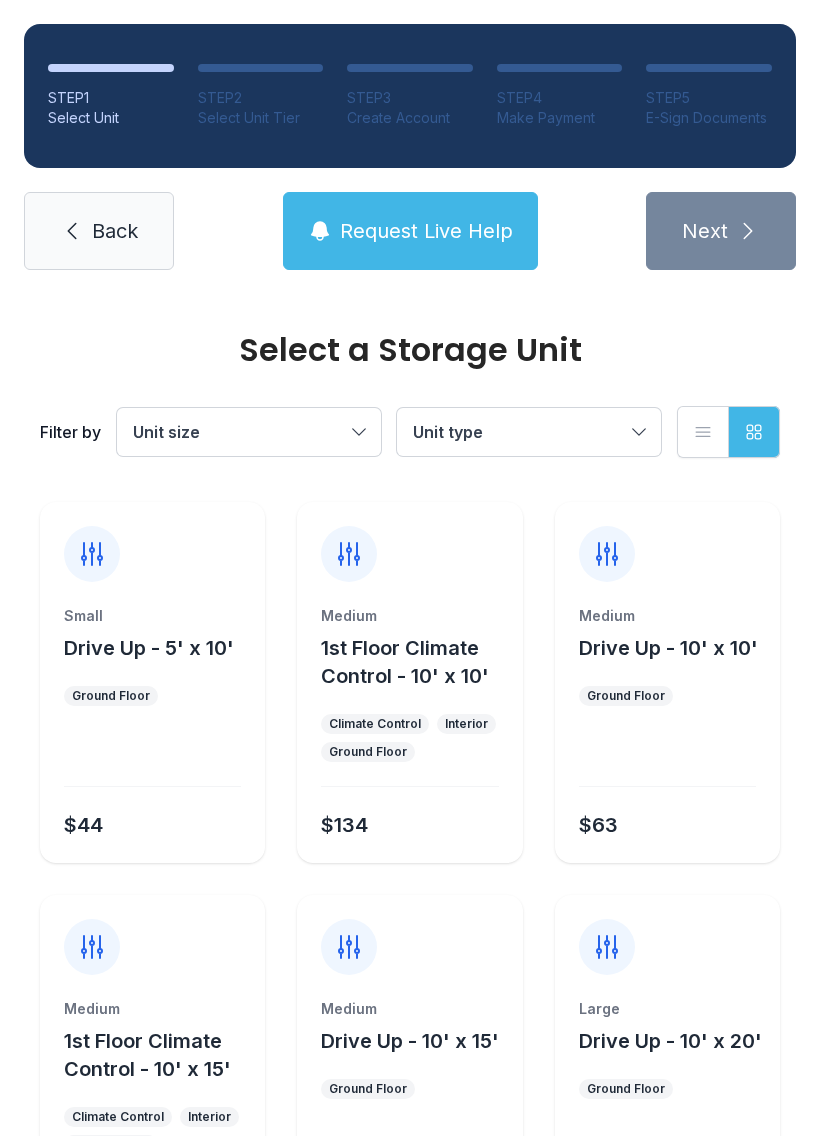 scroll, scrollTop: 0, scrollLeft: 0, axis: both 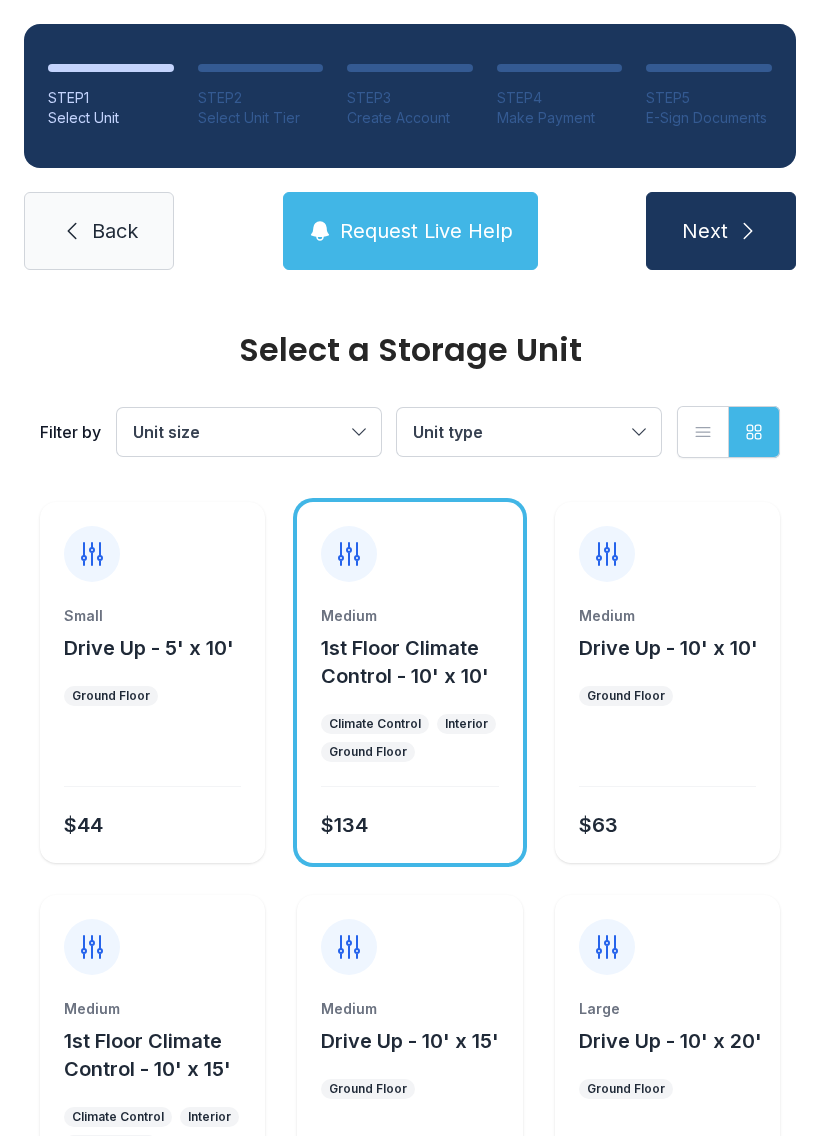 click on "1st Floor Climate Control - 10' x 10'" at bounding box center [405, 662] 